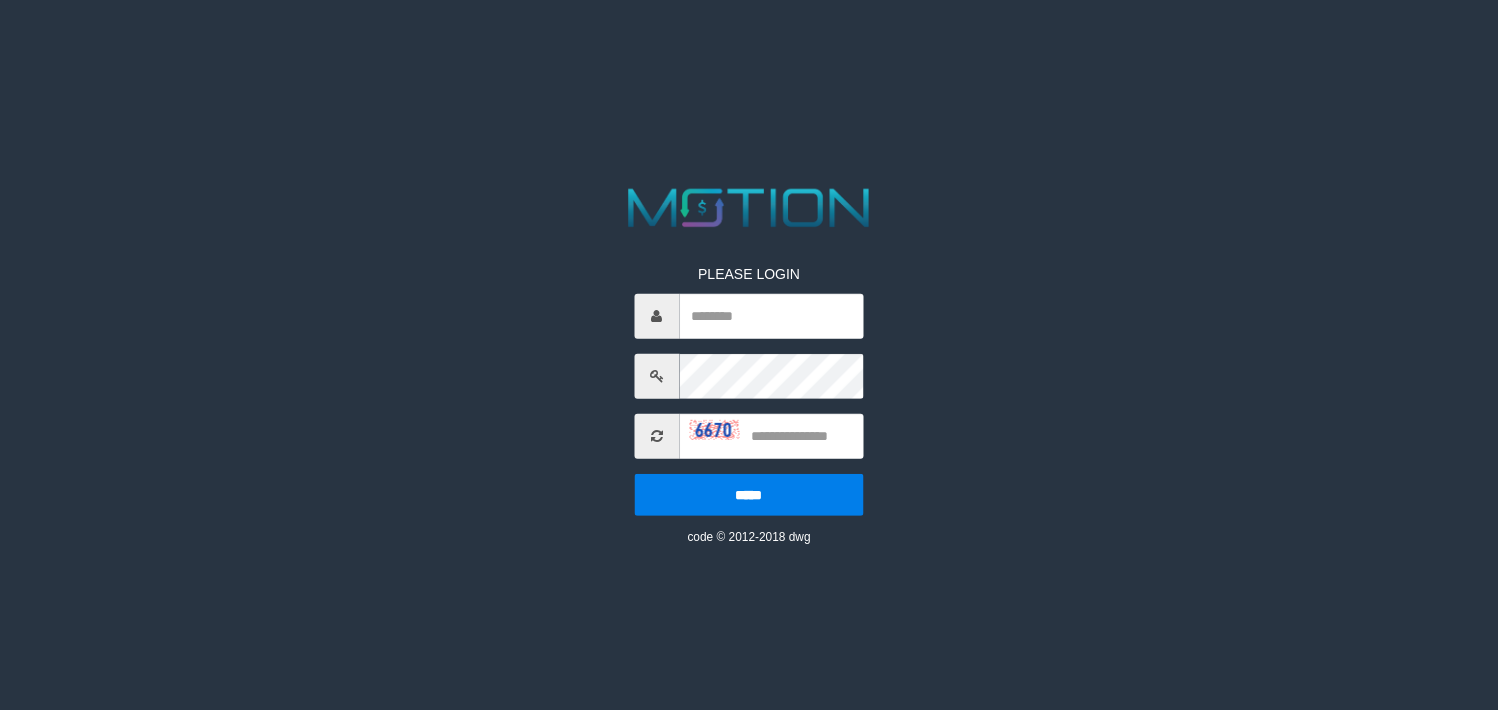 scroll, scrollTop: 0, scrollLeft: 0, axis: both 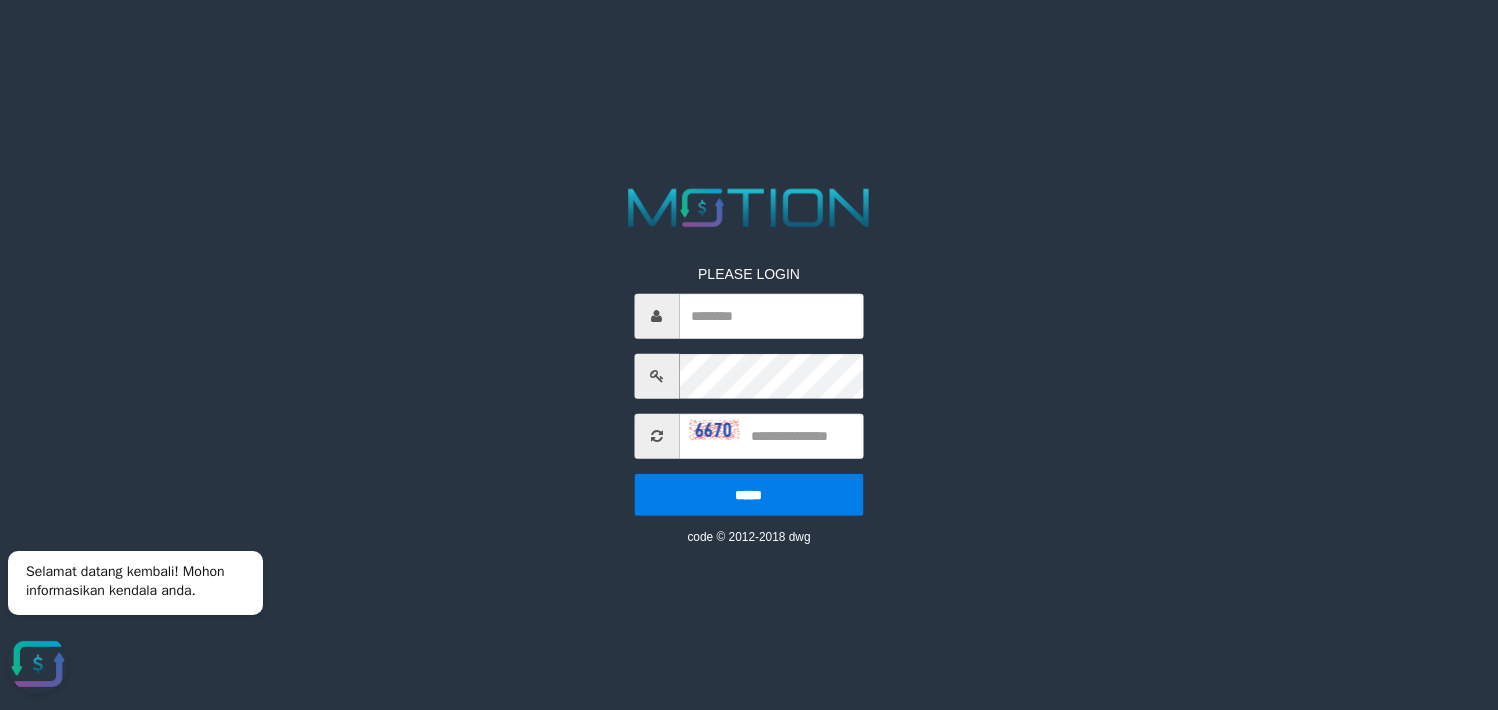 drag, startPoint x: 1316, startPoint y: 356, endPoint x: 1167, endPoint y: 289, distance: 163.37074 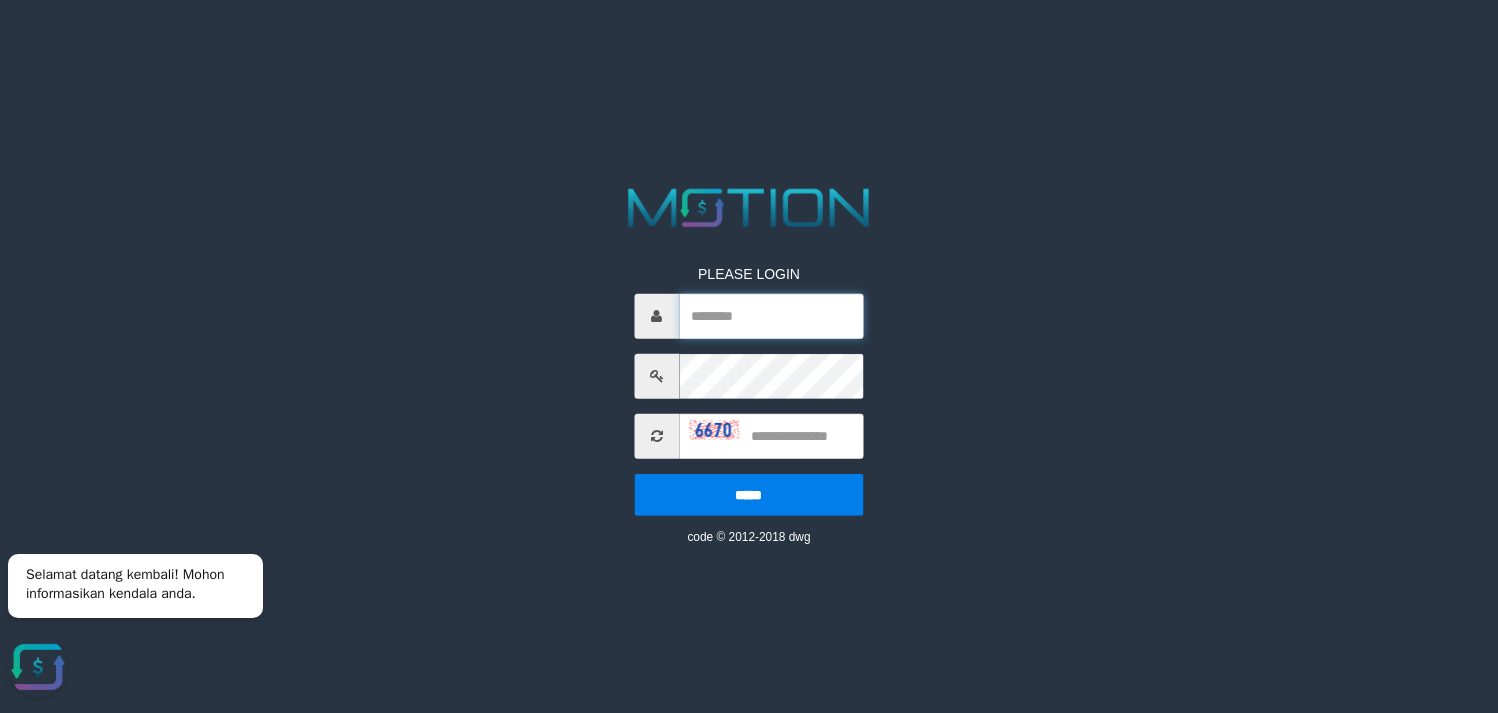 click at bounding box center (771, 315) 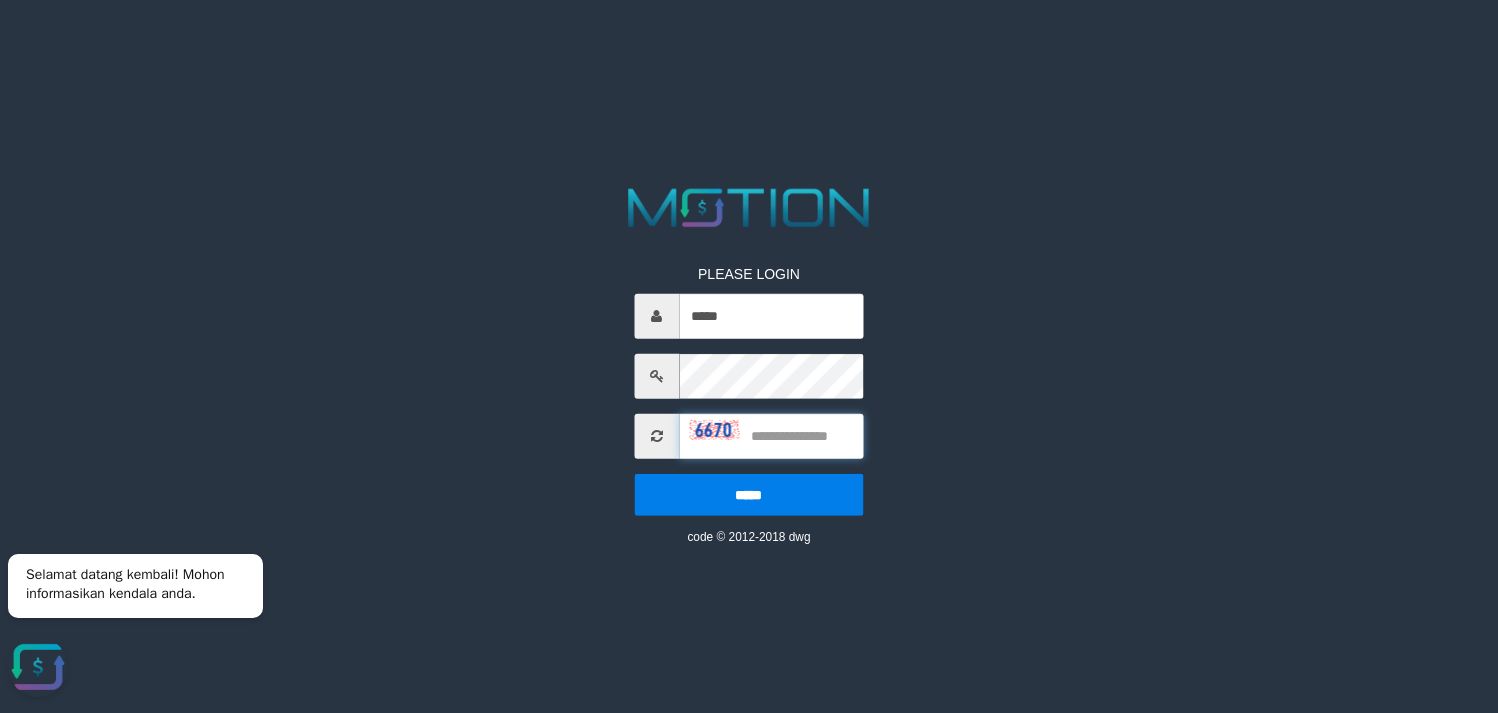 click at bounding box center (771, 435) 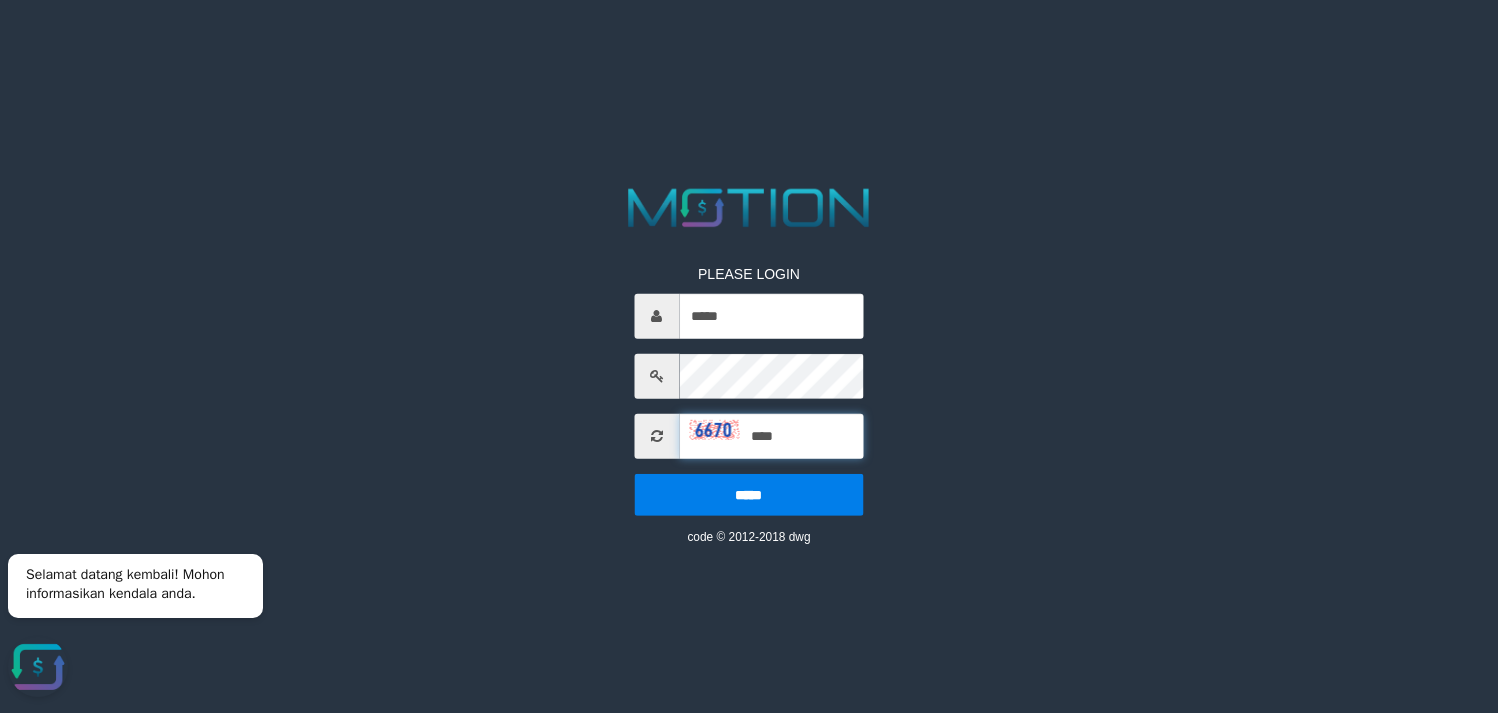 type on "****" 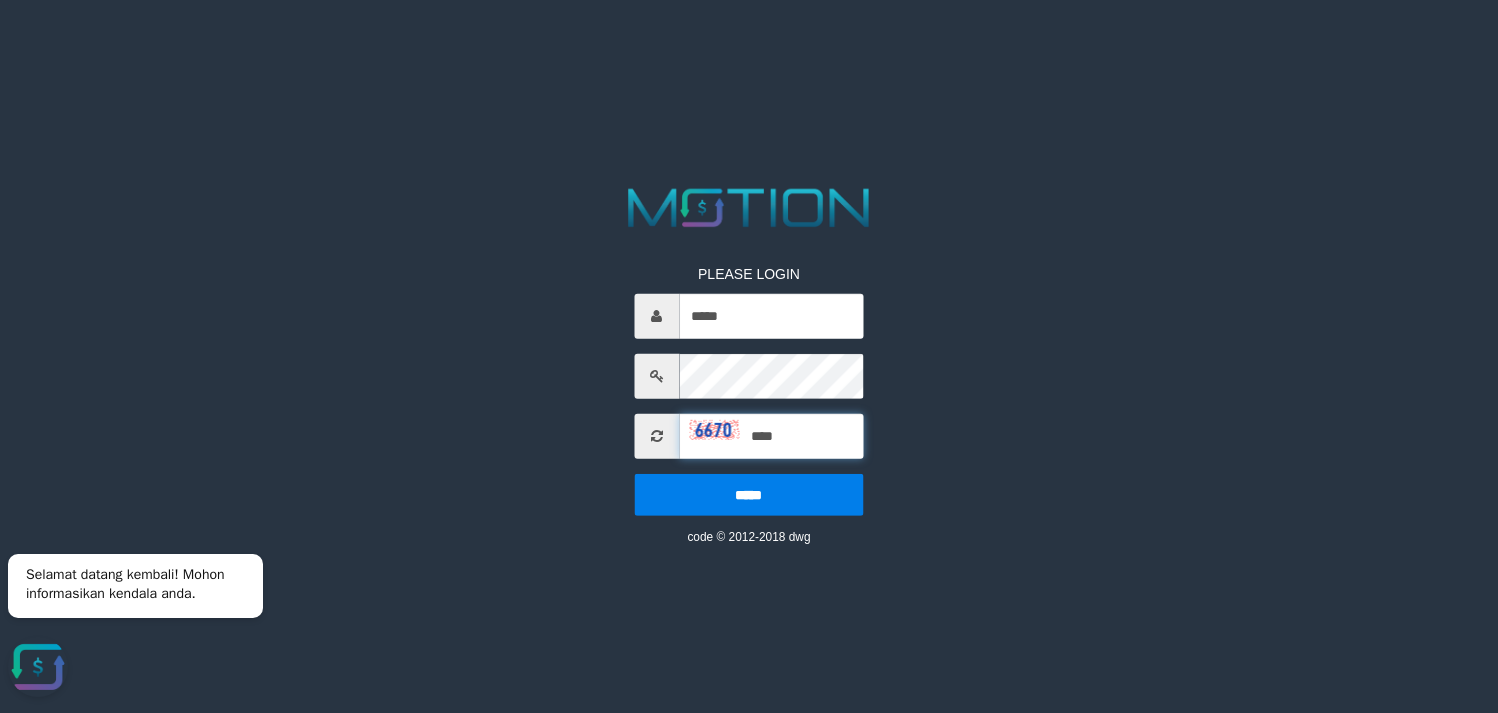 click on "*****" at bounding box center (749, 494) 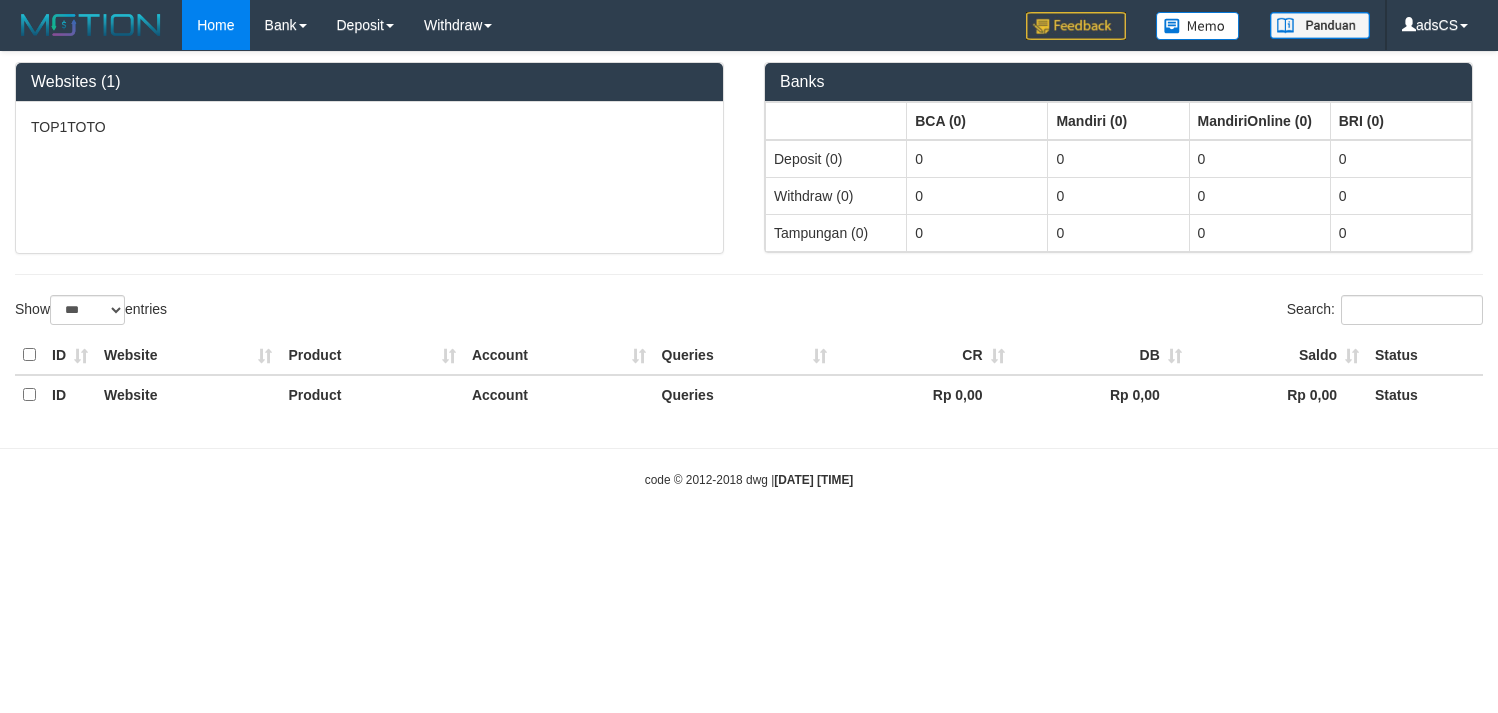 select on "***" 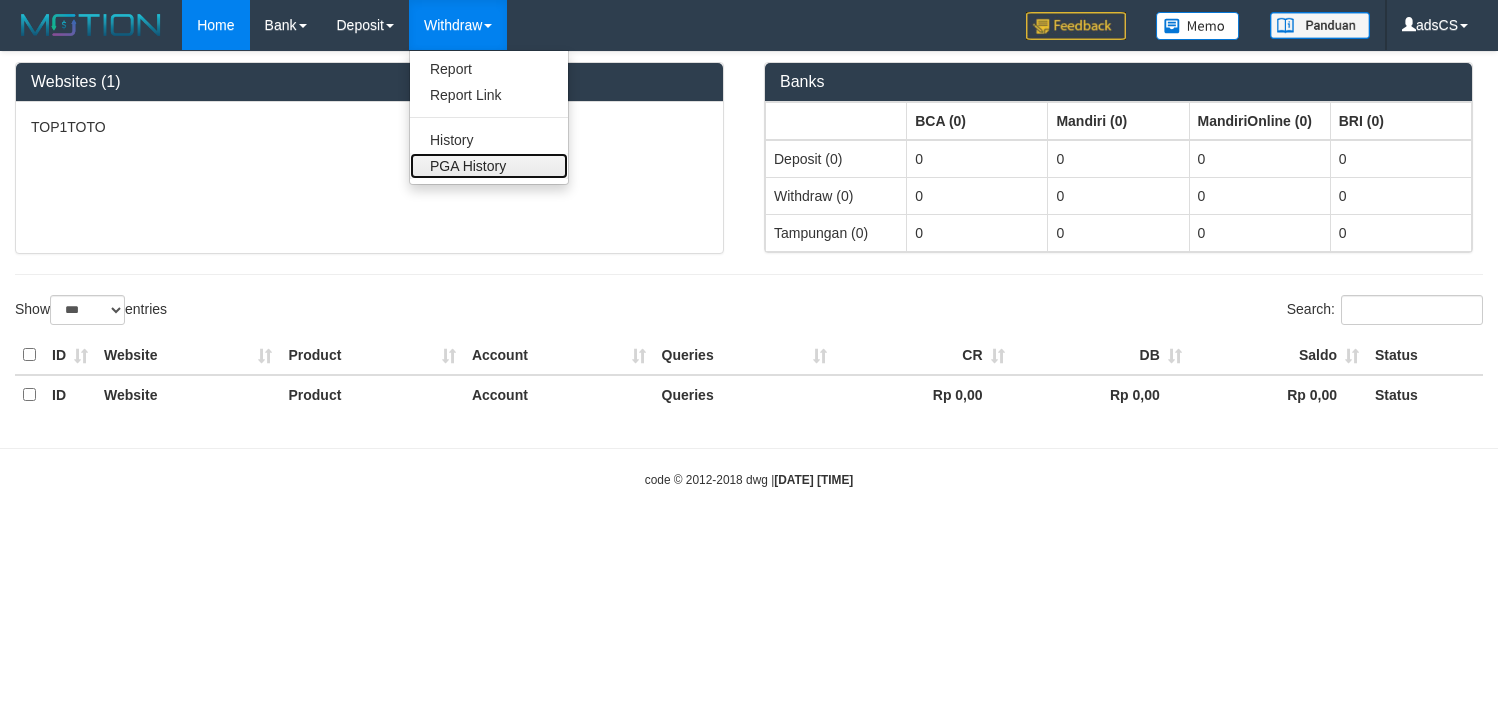 click on "PGA History" at bounding box center (489, 166) 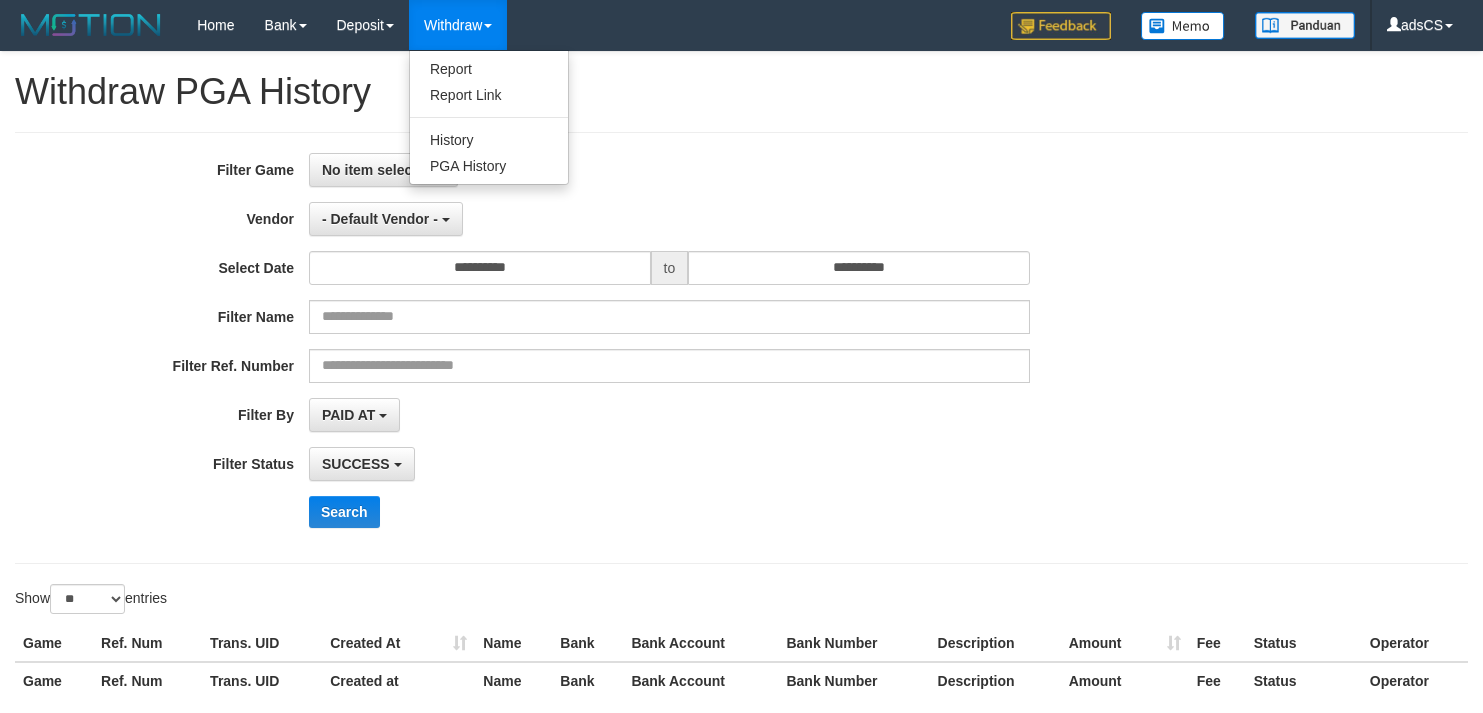 select 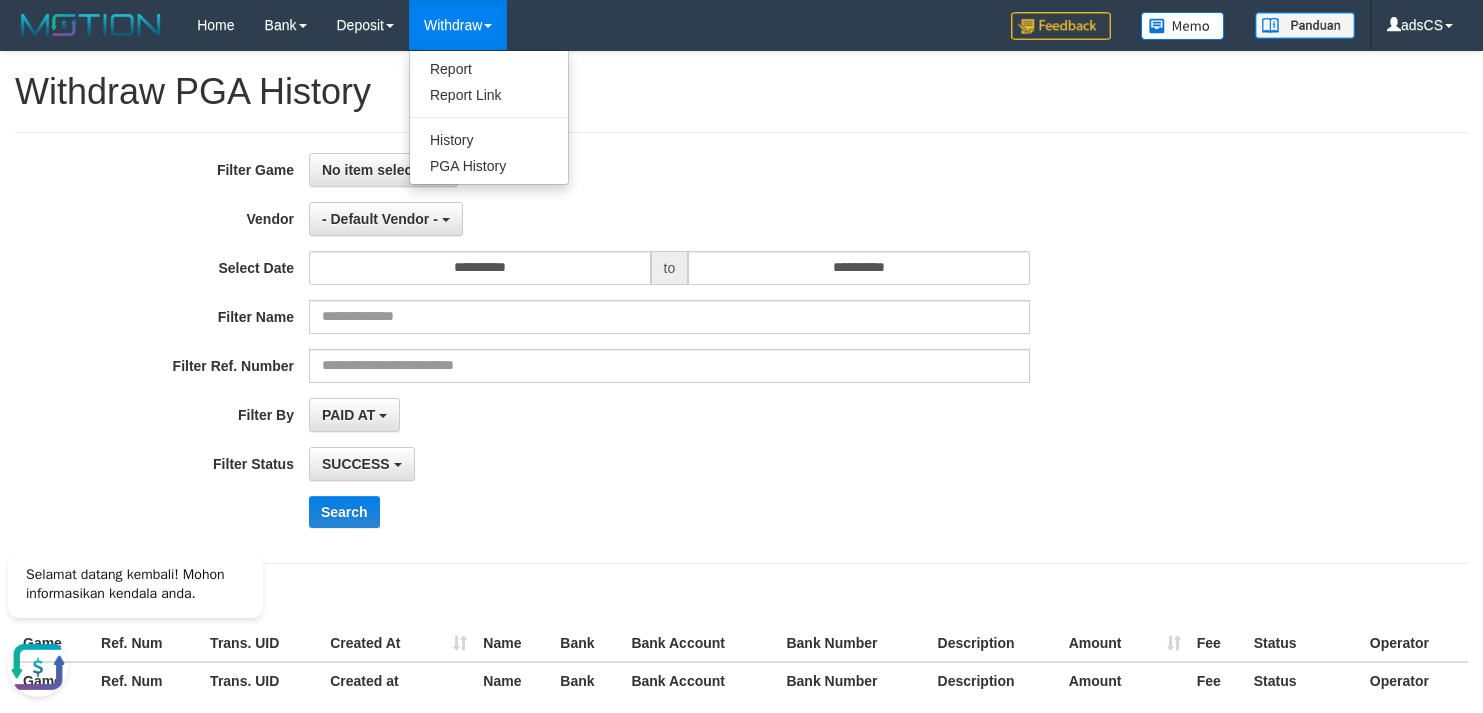 scroll, scrollTop: 0, scrollLeft: 0, axis: both 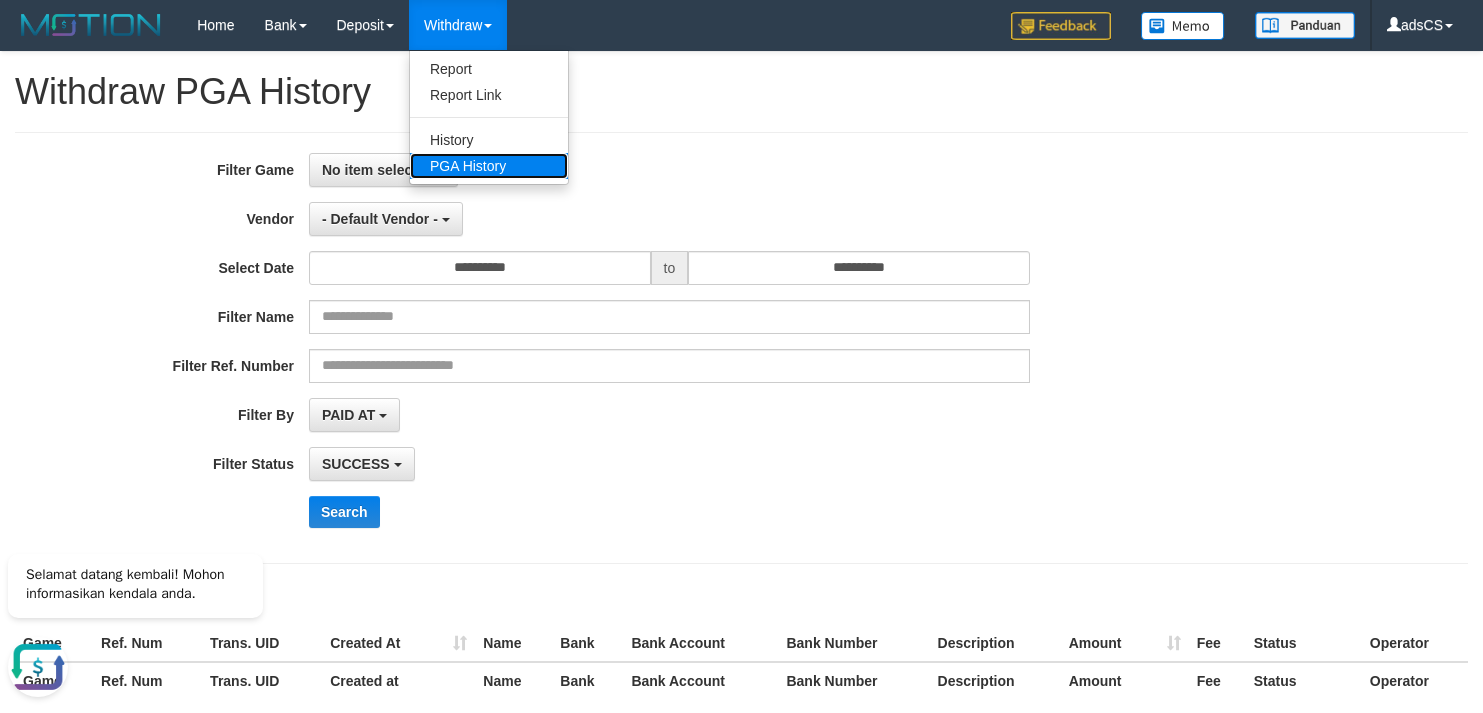 click on "PGA History" at bounding box center (489, 166) 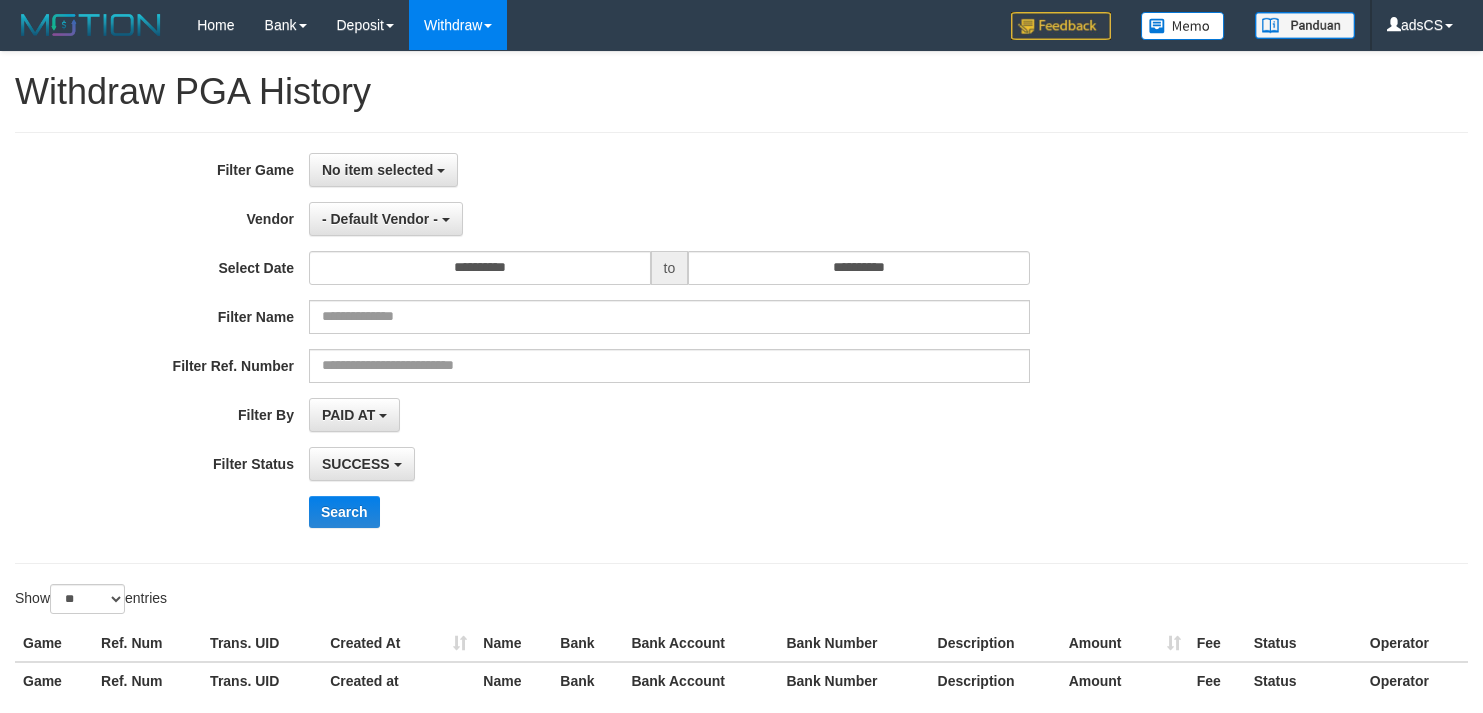 select 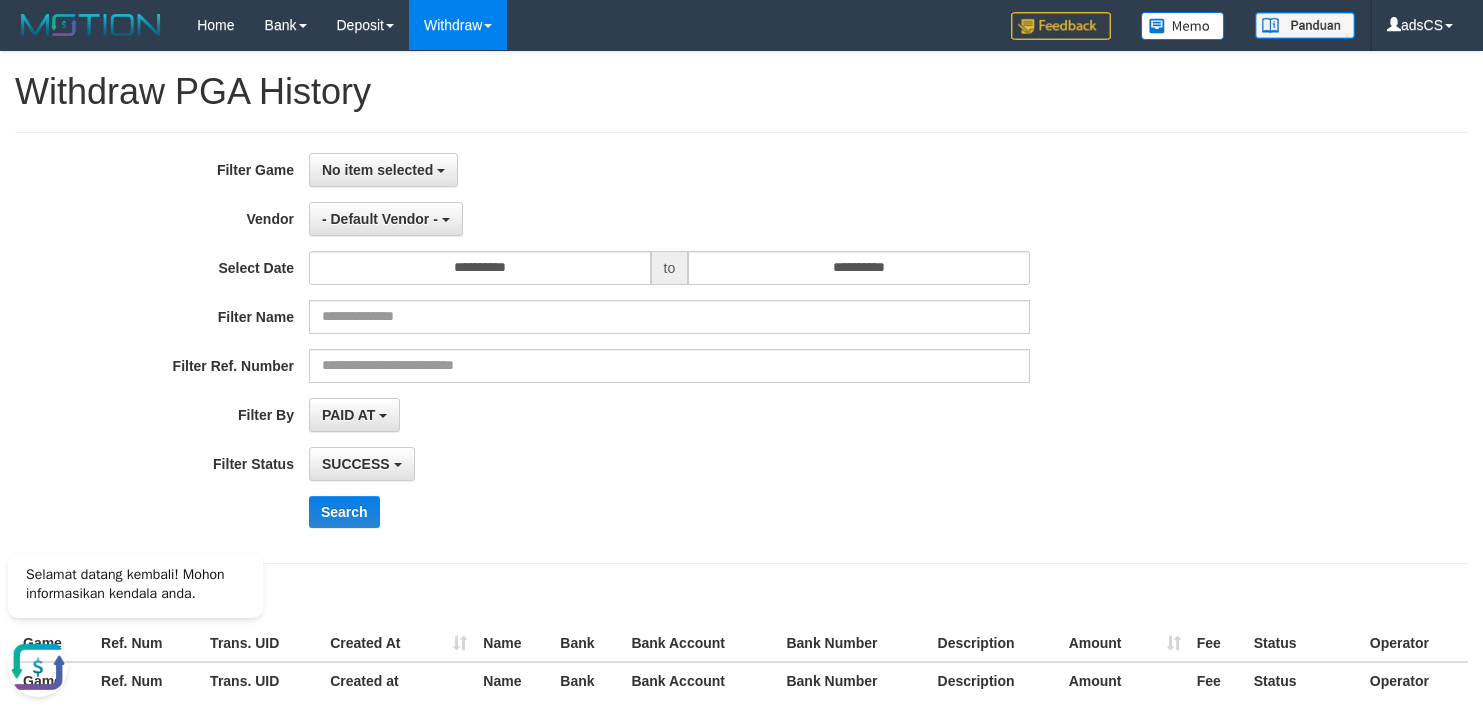 scroll, scrollTop: 0, scrollLeft: 0, axis: both 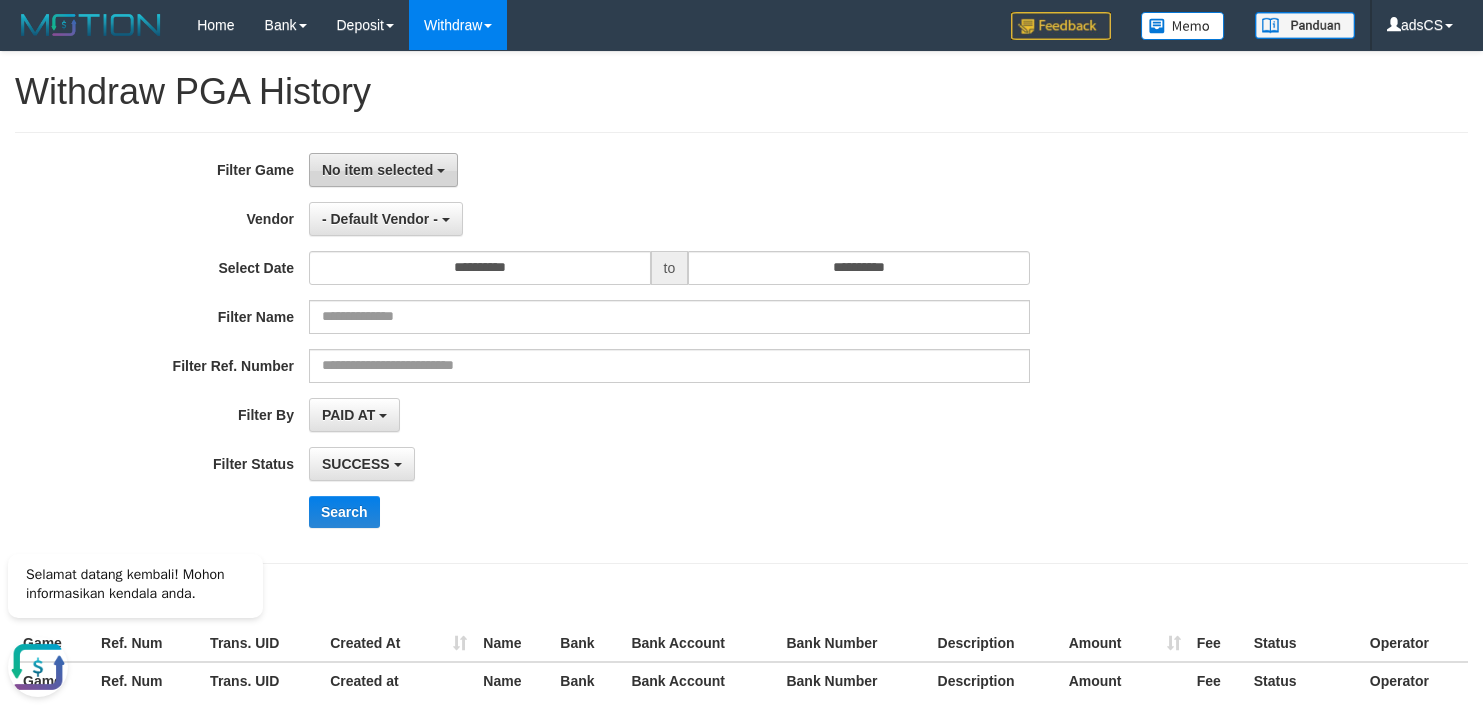 click on "No item selected" at bounding box center [377, 170] 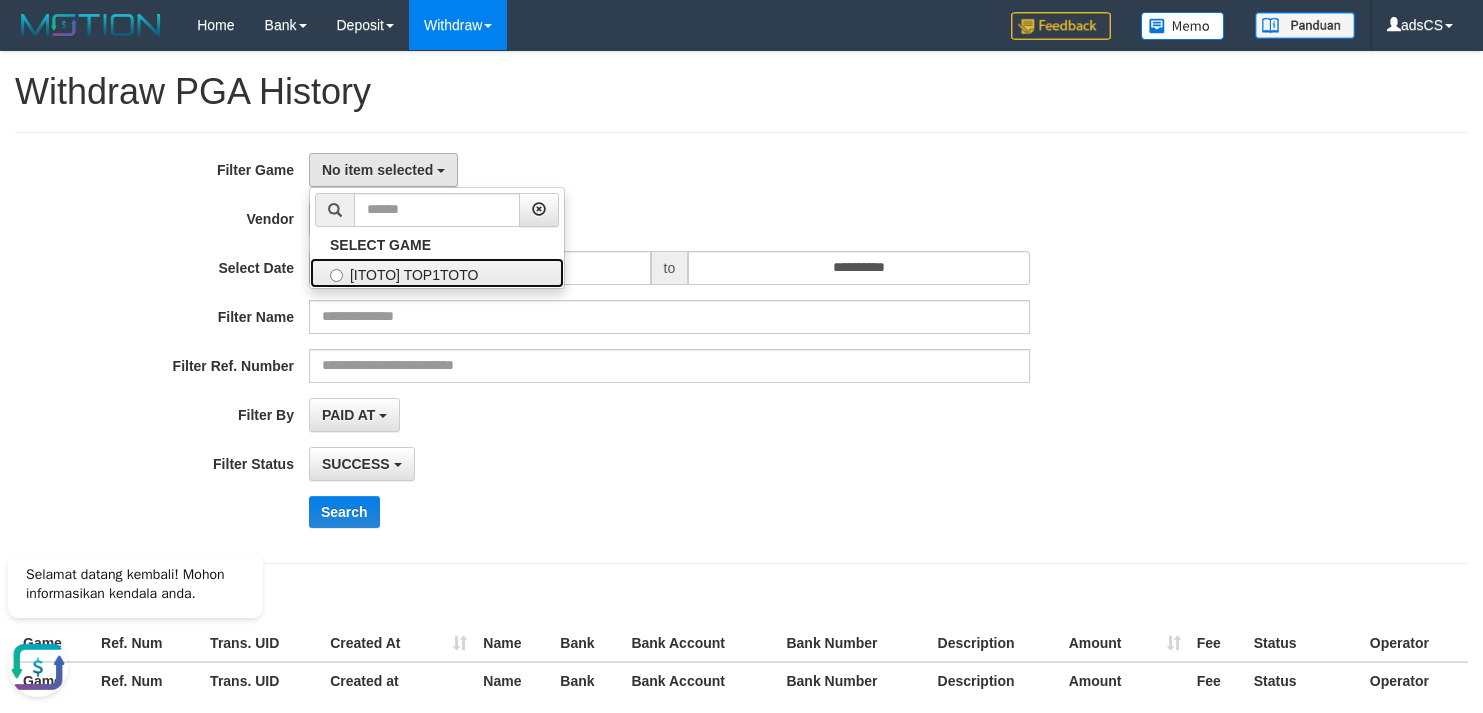 drag, startPoint x: 392, startPoint y: 273, endPoint x: 382, endPoint y: 253, distance: 22.36068 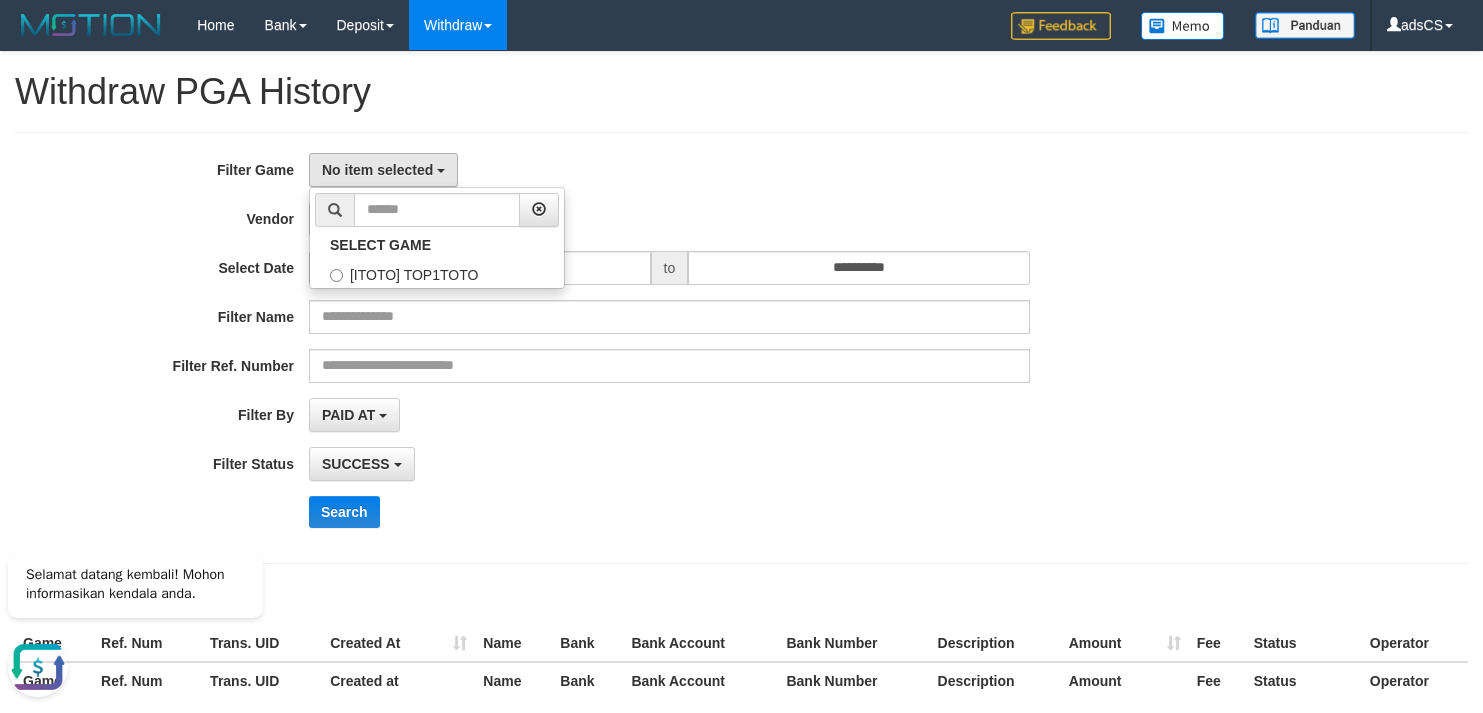 select on "***" 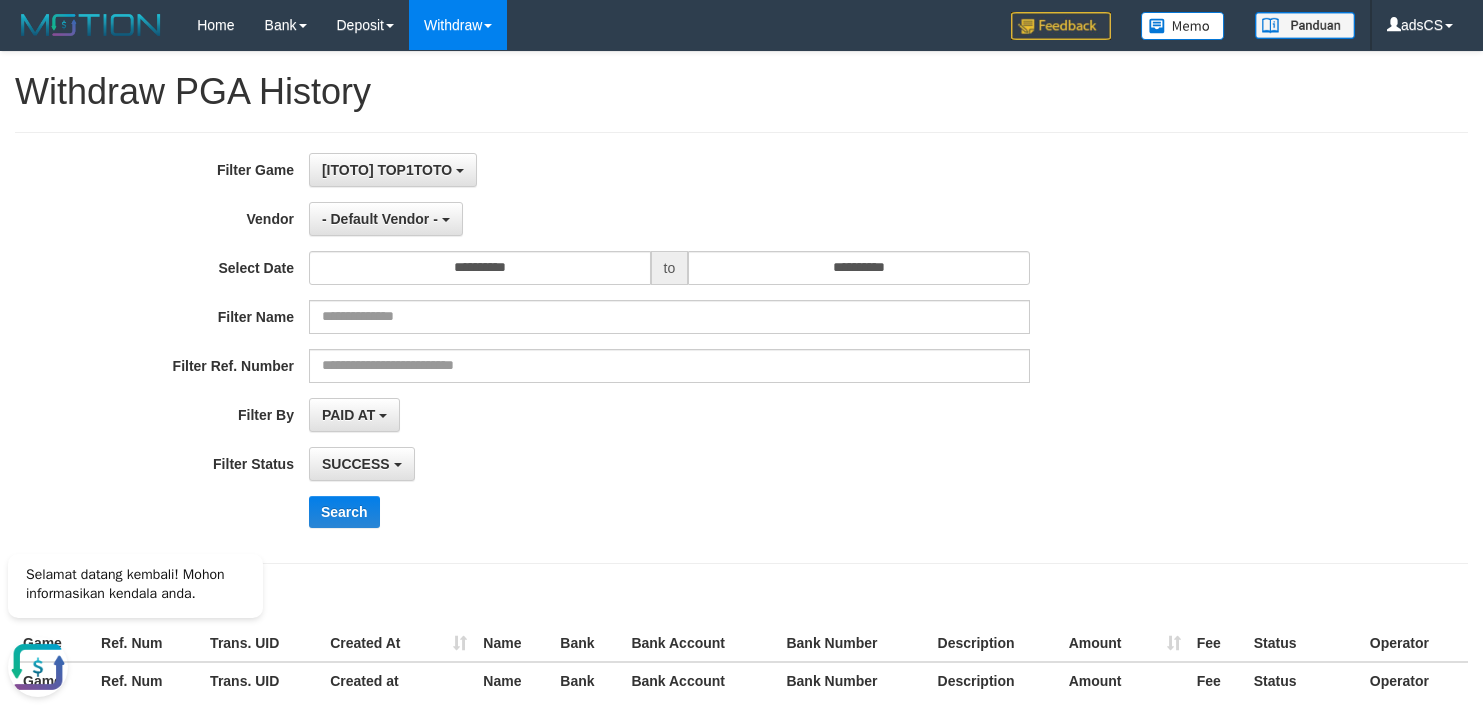 scroll, scrollTop: 18, scrollLeft: 0, axis: vertical 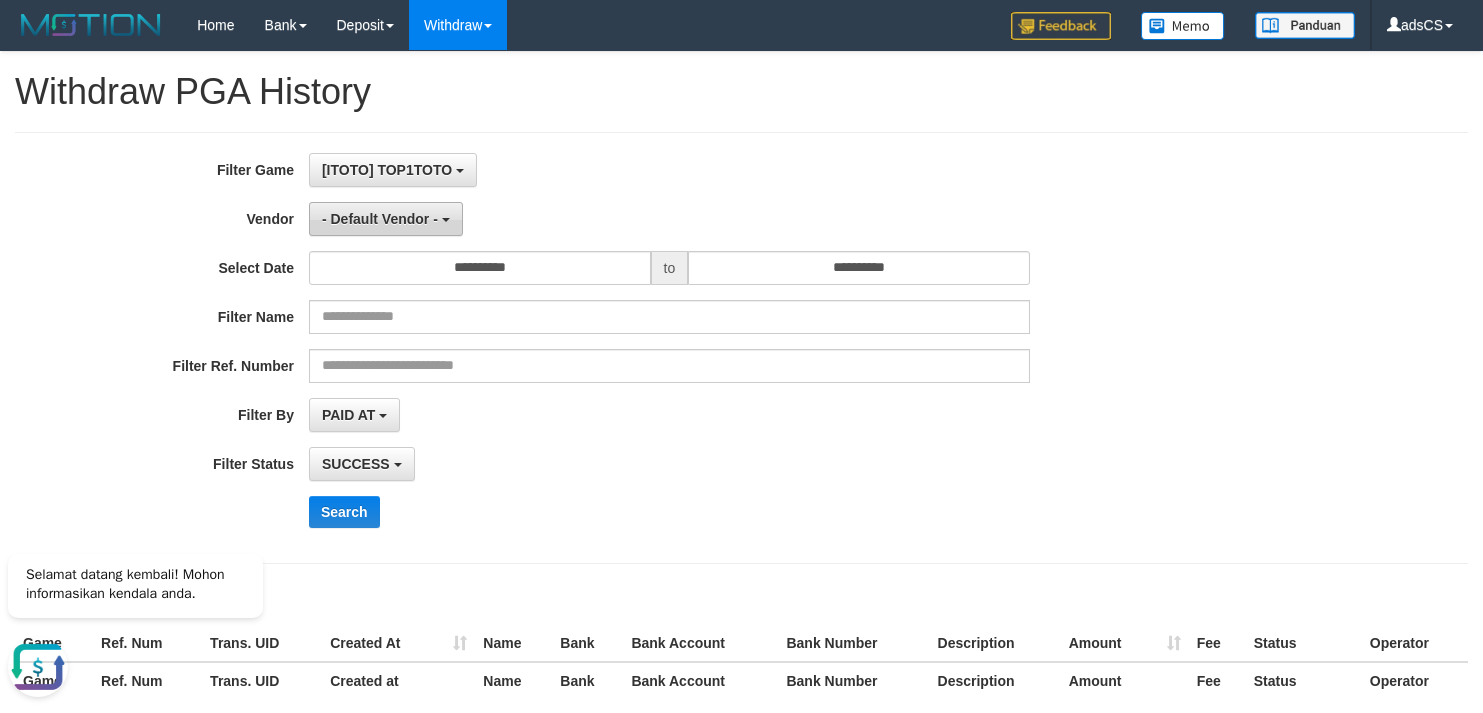 click on "- Default Vendor -" at bounding box center [386, 219] 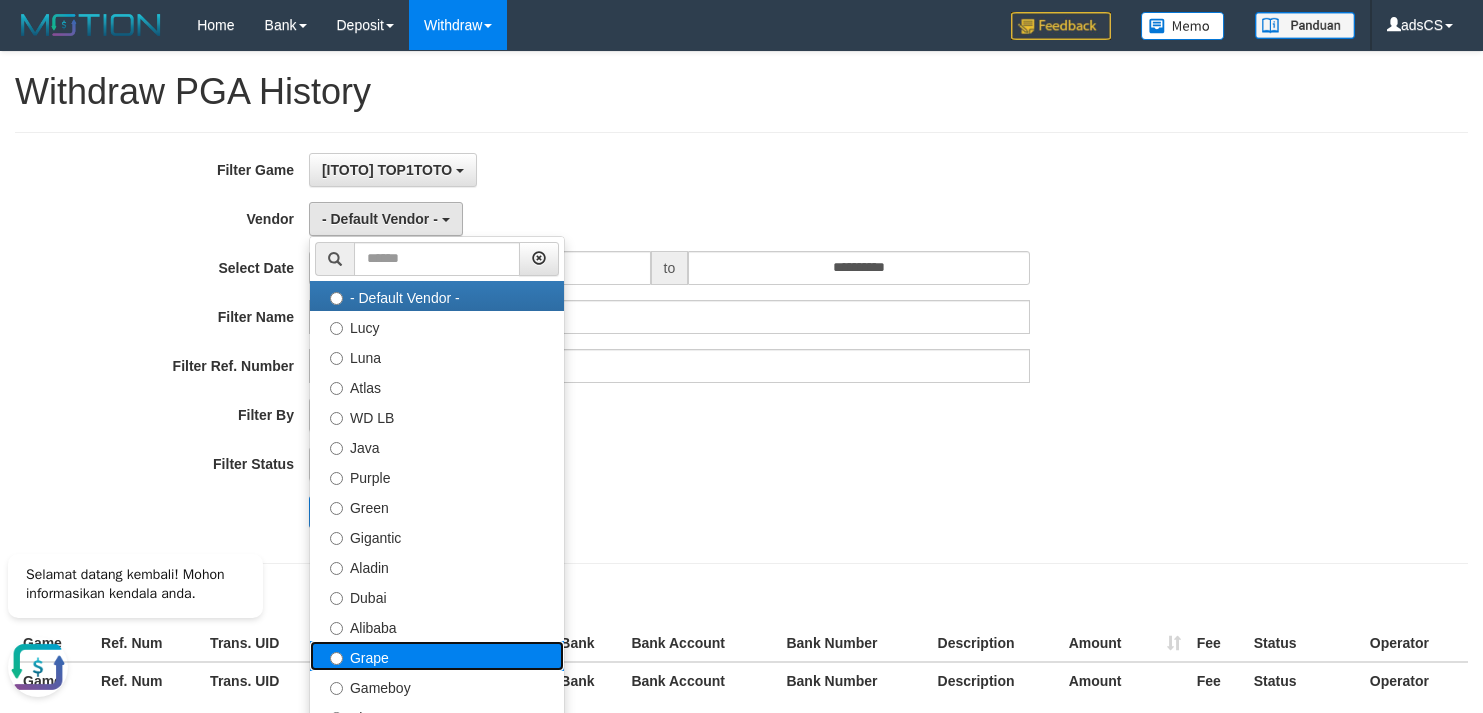 click on "Grape" at bounding box center [437, 656] 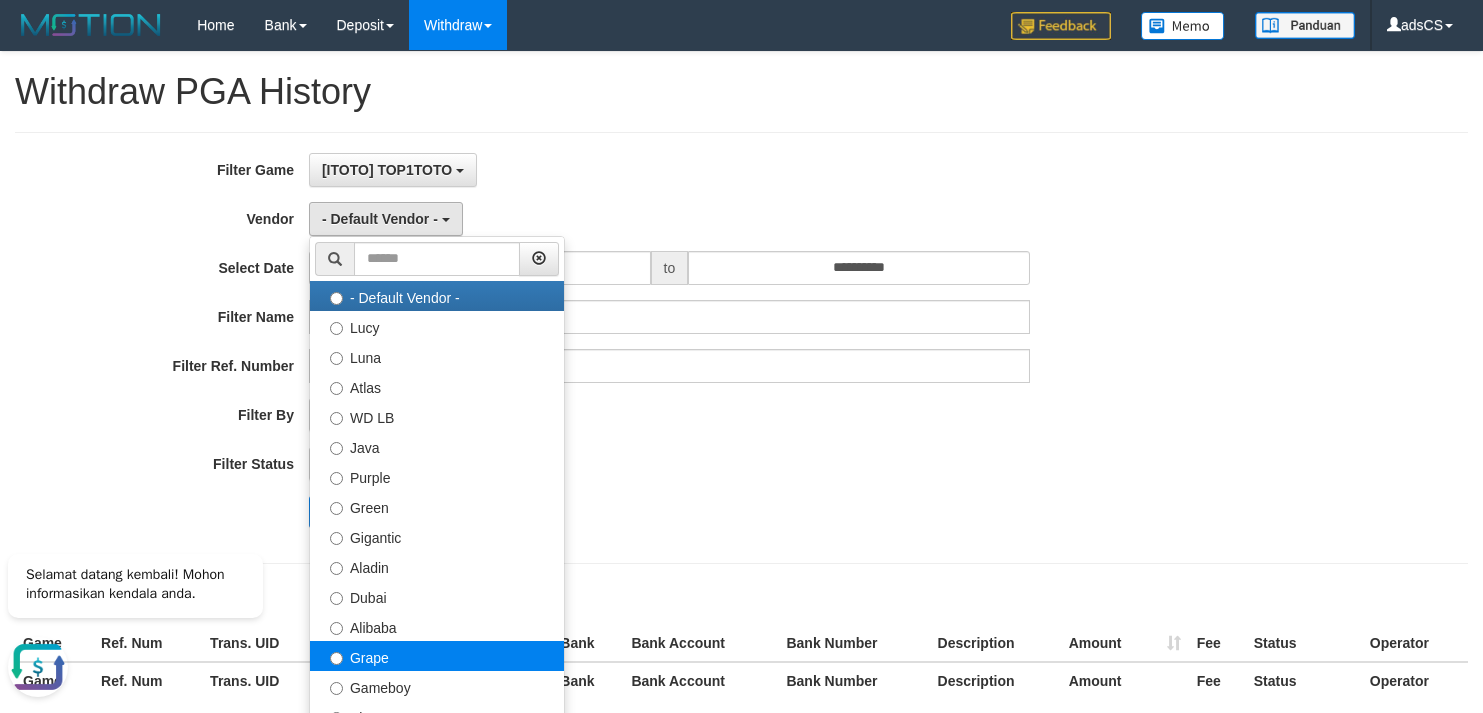 select on "**********" 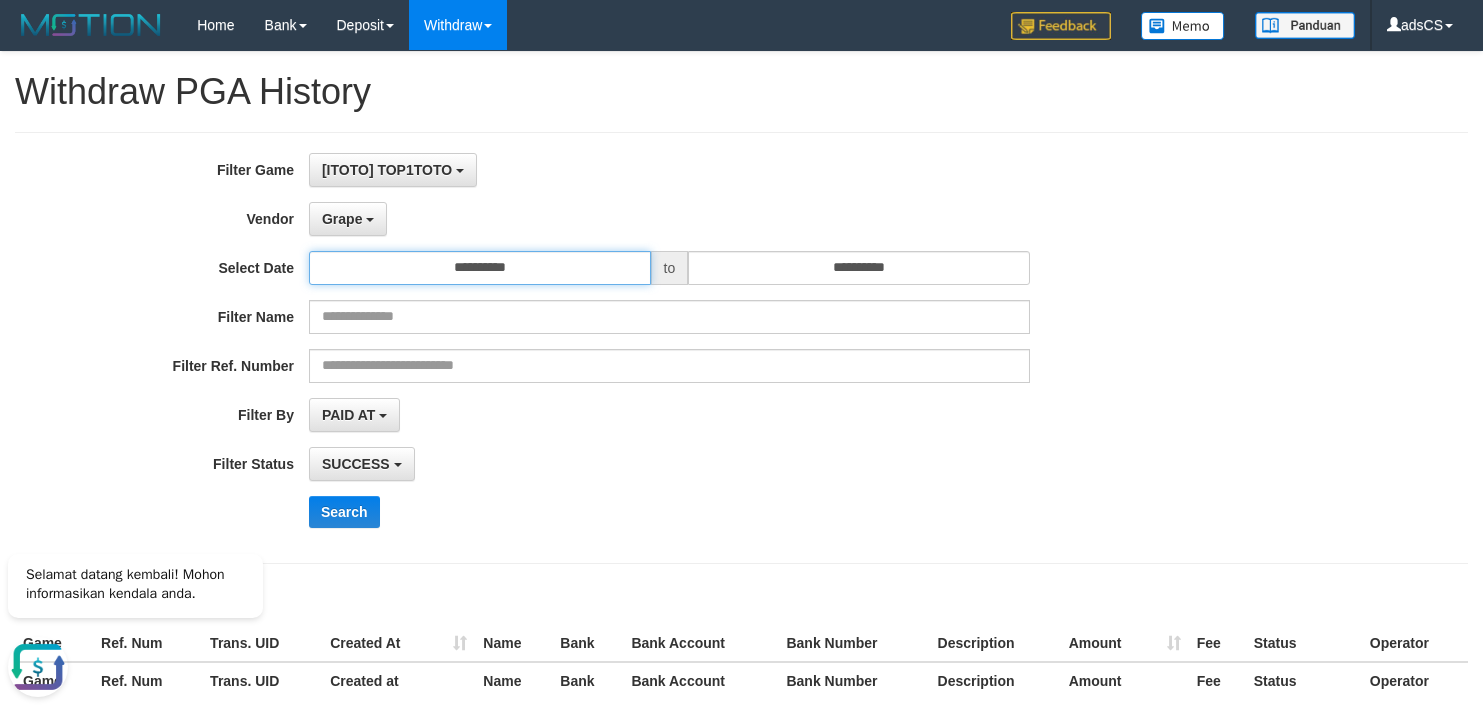click on "**********" at bounding box center (480, 268) 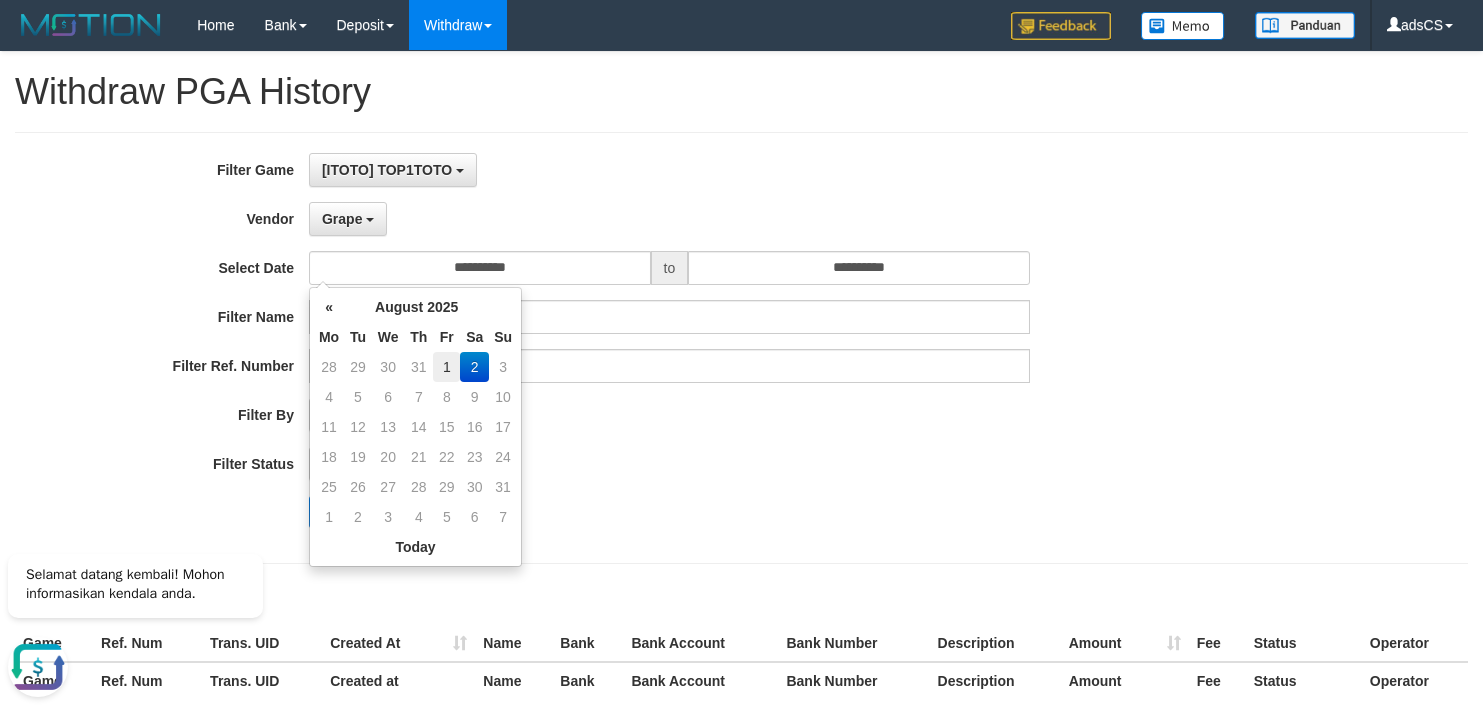 click on "1" at bounding box center [446, 367] 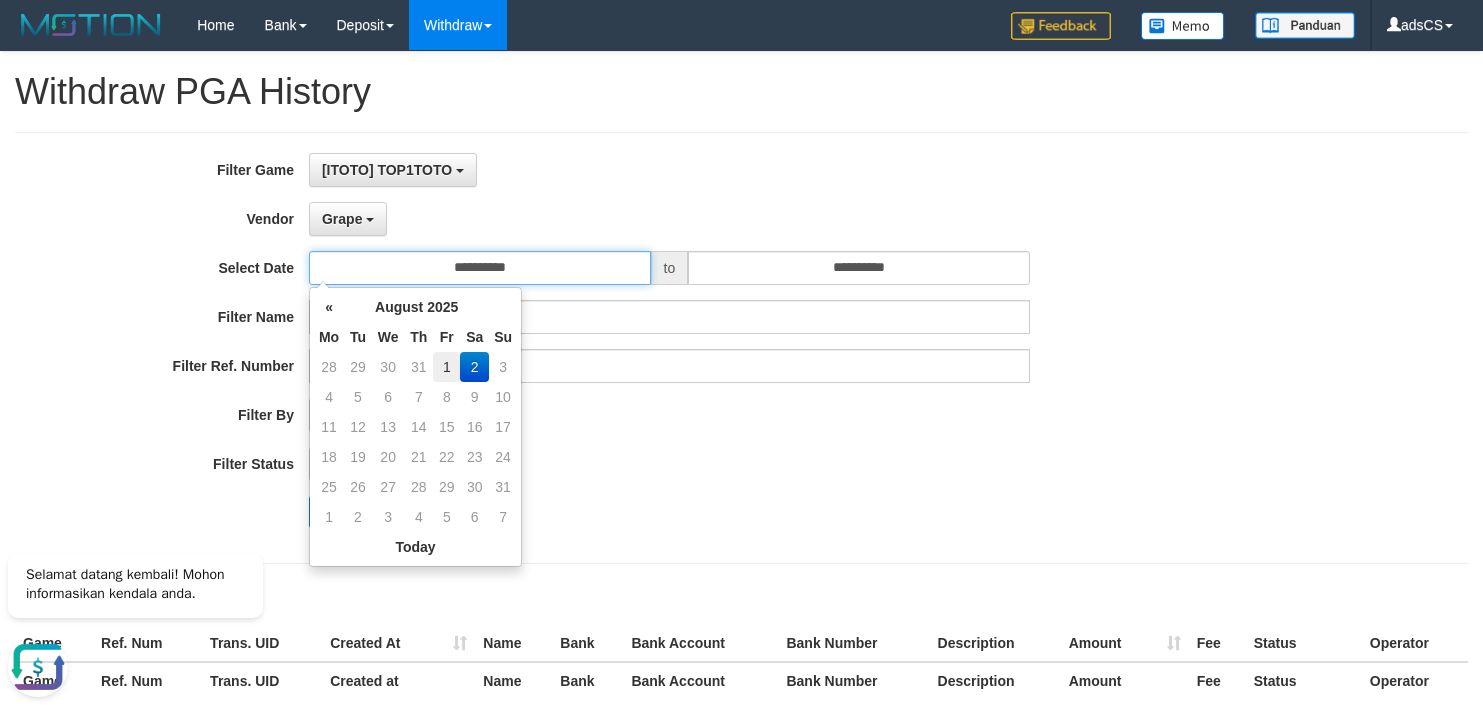 type on "**********" 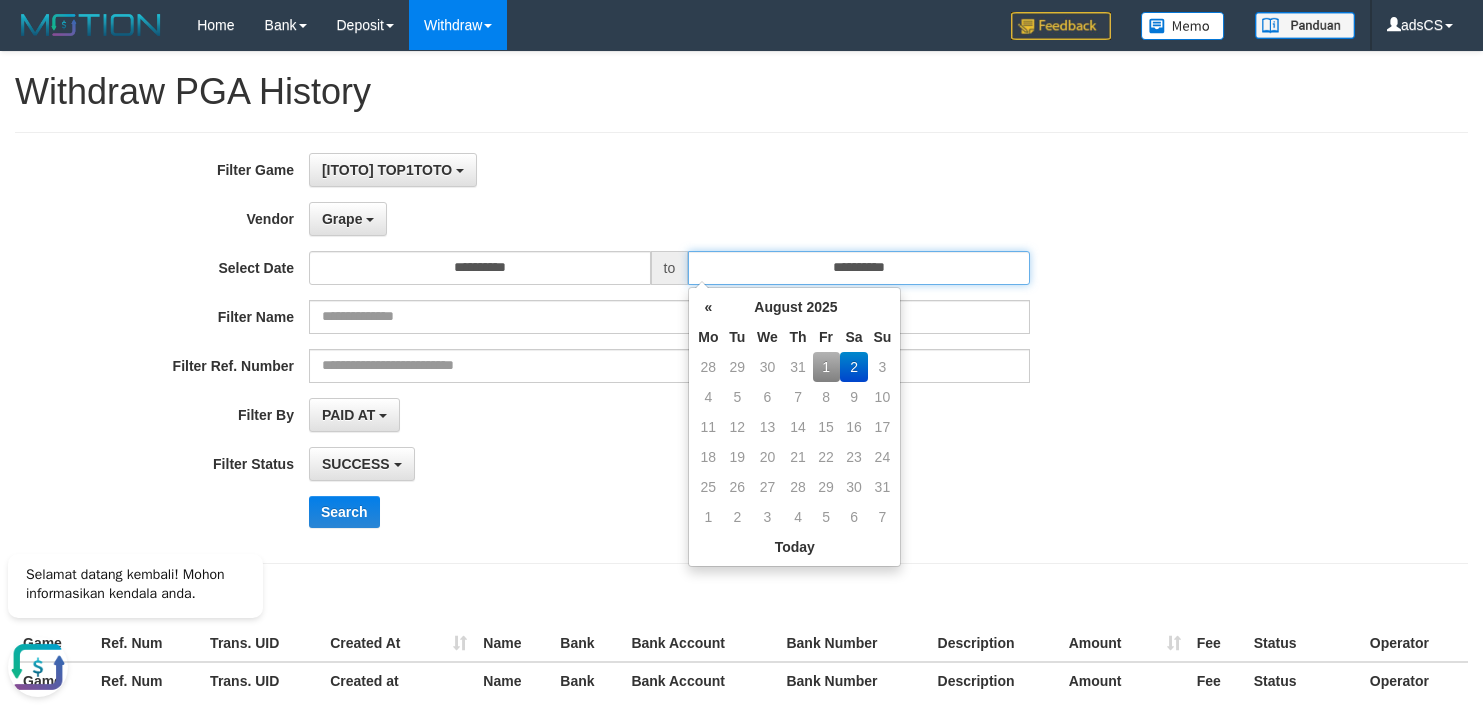 click on "**********" at bounding box center [859, 268] 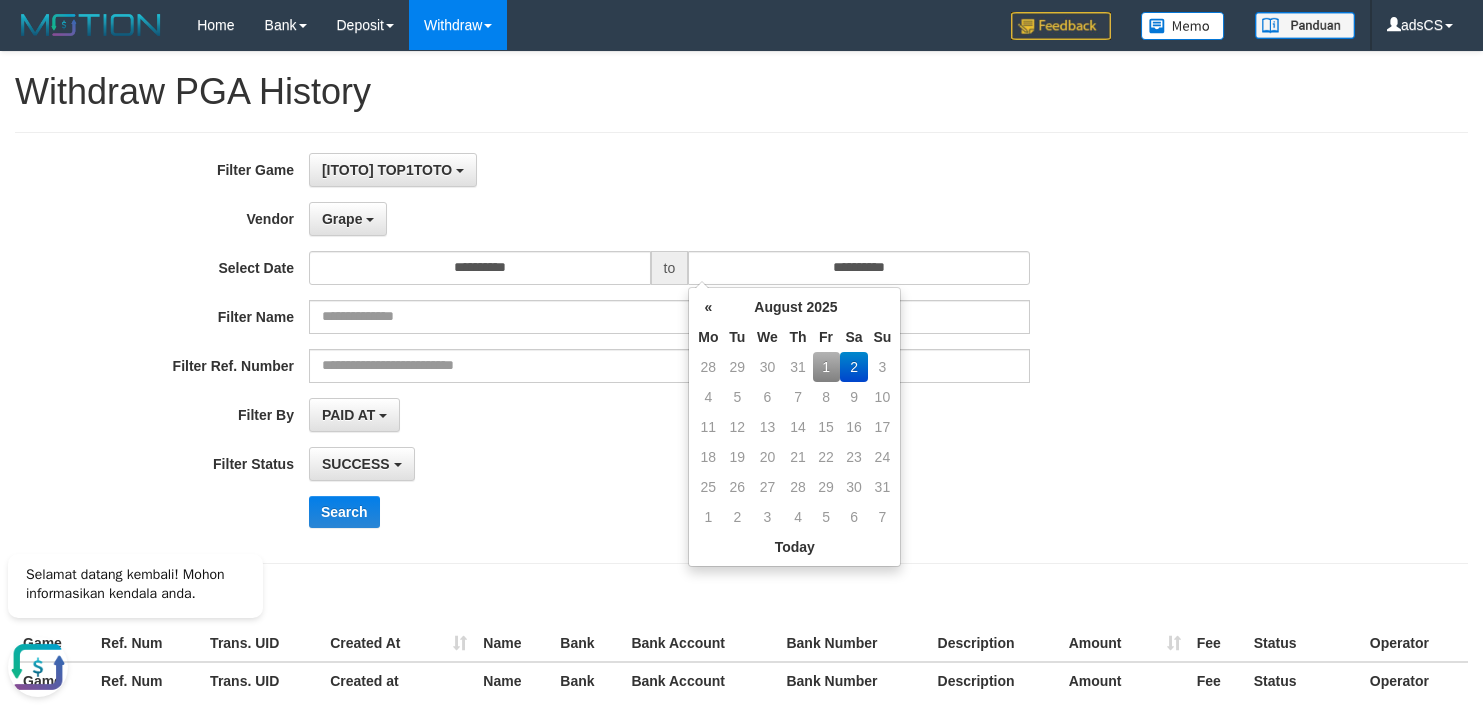 click on "1" at bounding box center (826, 367) 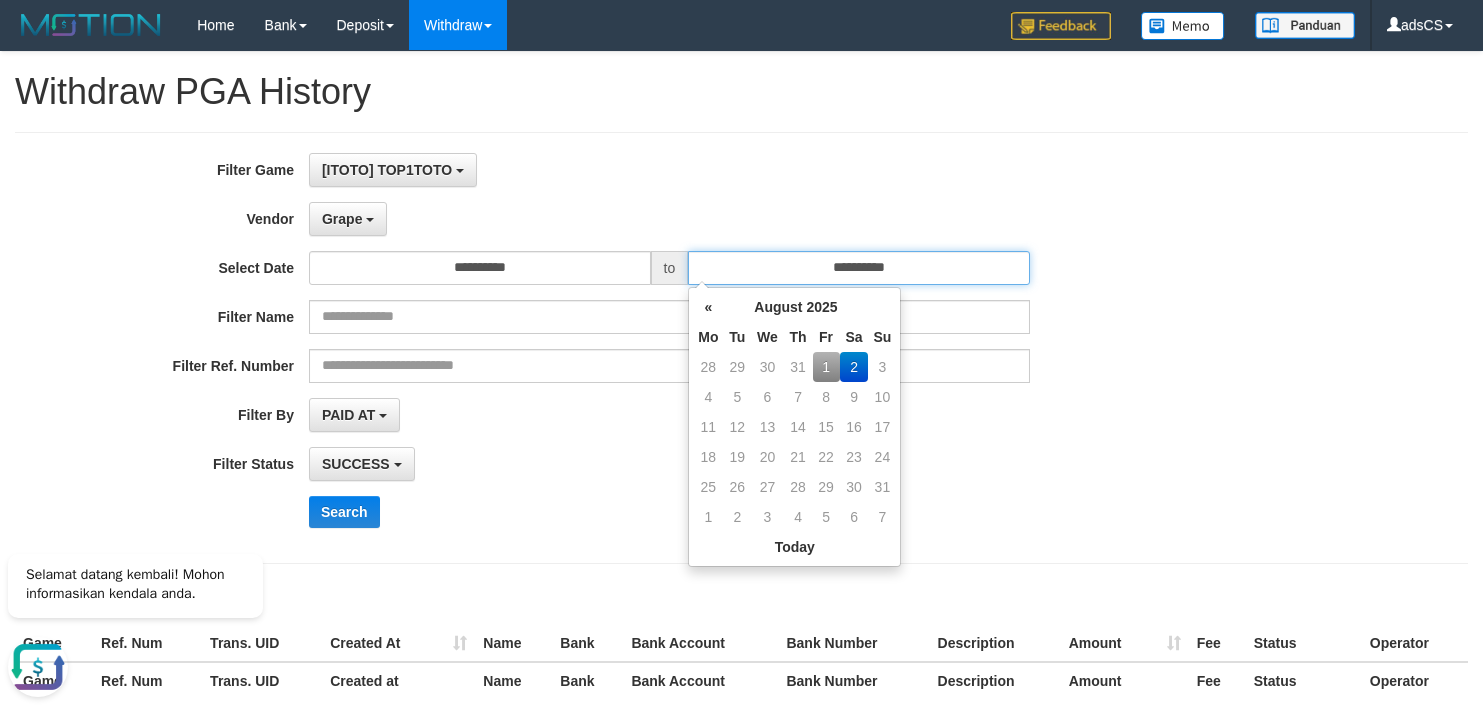 type on "**********" 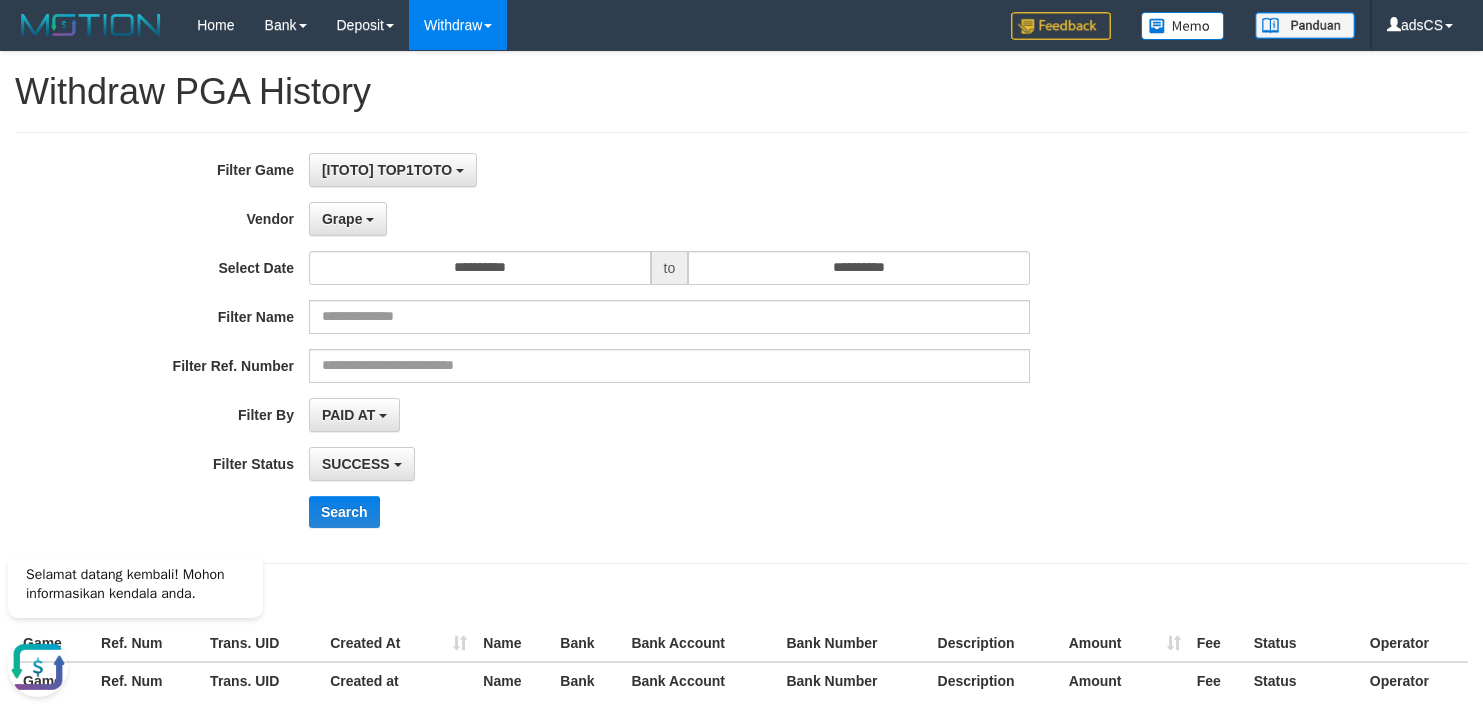 drag, startPoint x: 550, startPoint y: 419, endPoint x: 395, endPoint y: 416, distance: 155.02902 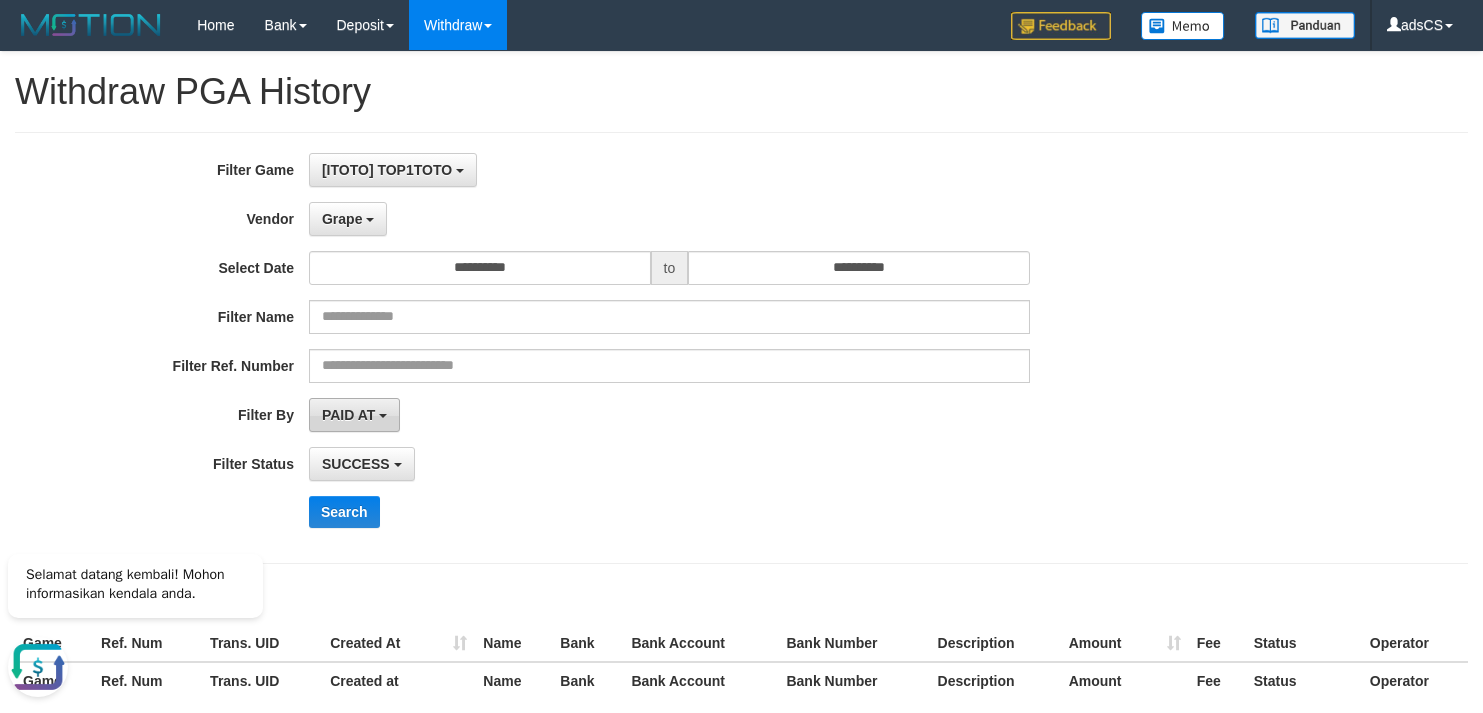 click on "PAID AT" at bounding box center (354, 415) 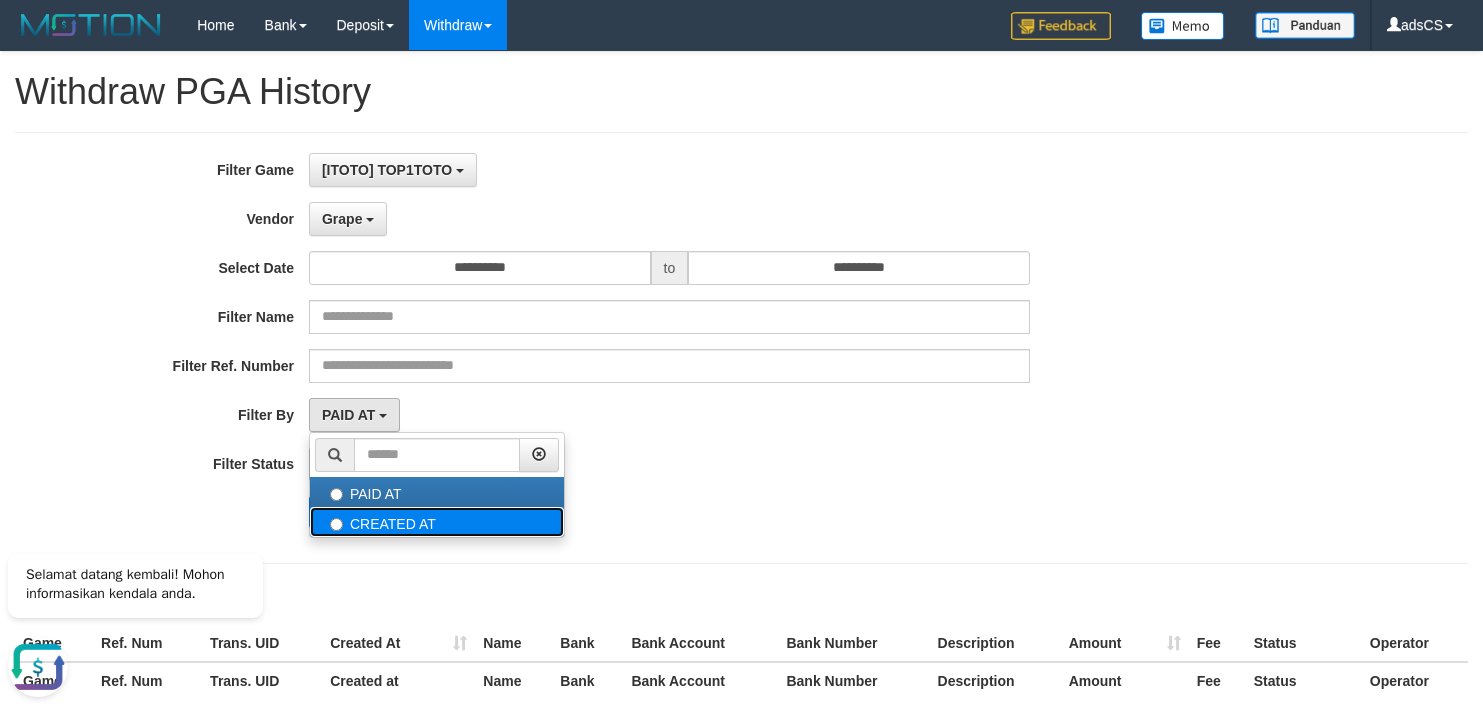 click on "CREATED AT" at bounding box center (437, 522) 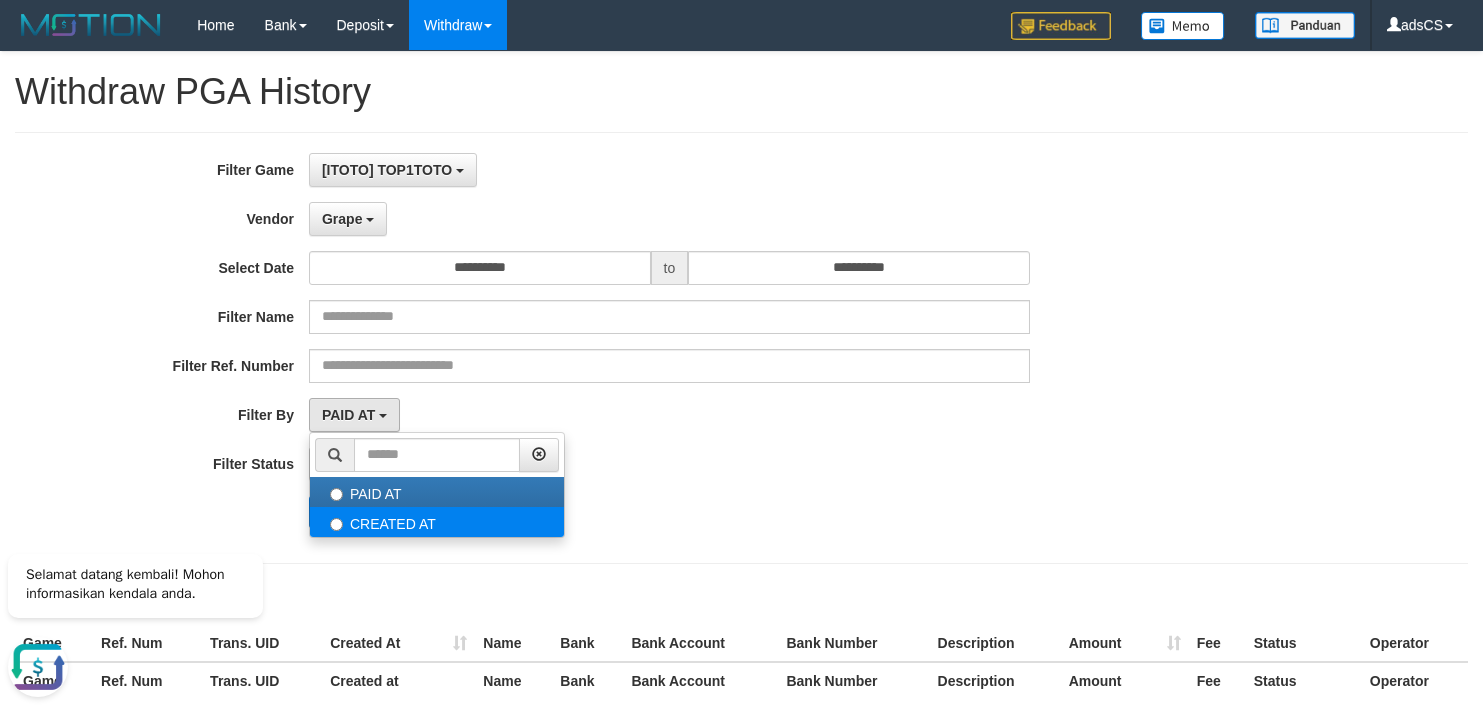 select on "*" 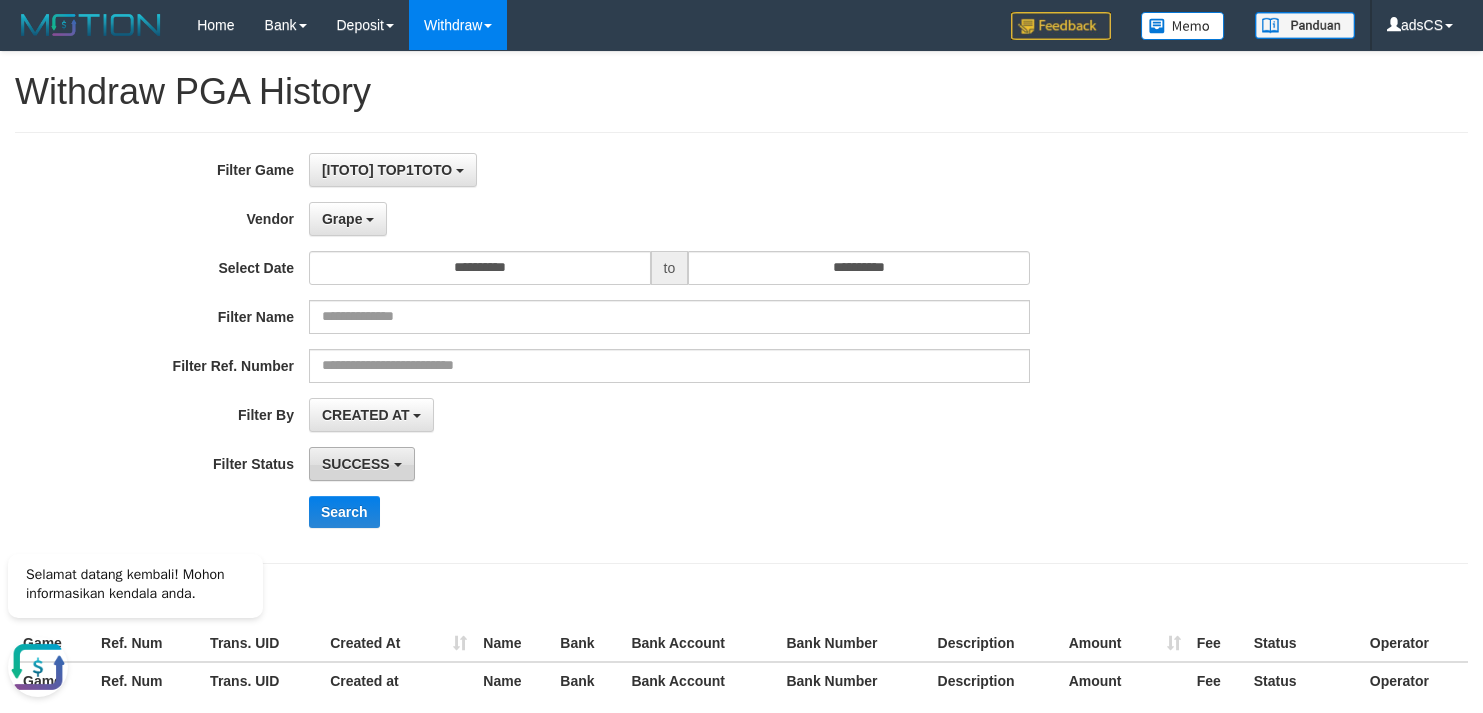 click on "SUCCESS" at bounding box center [356, 464] 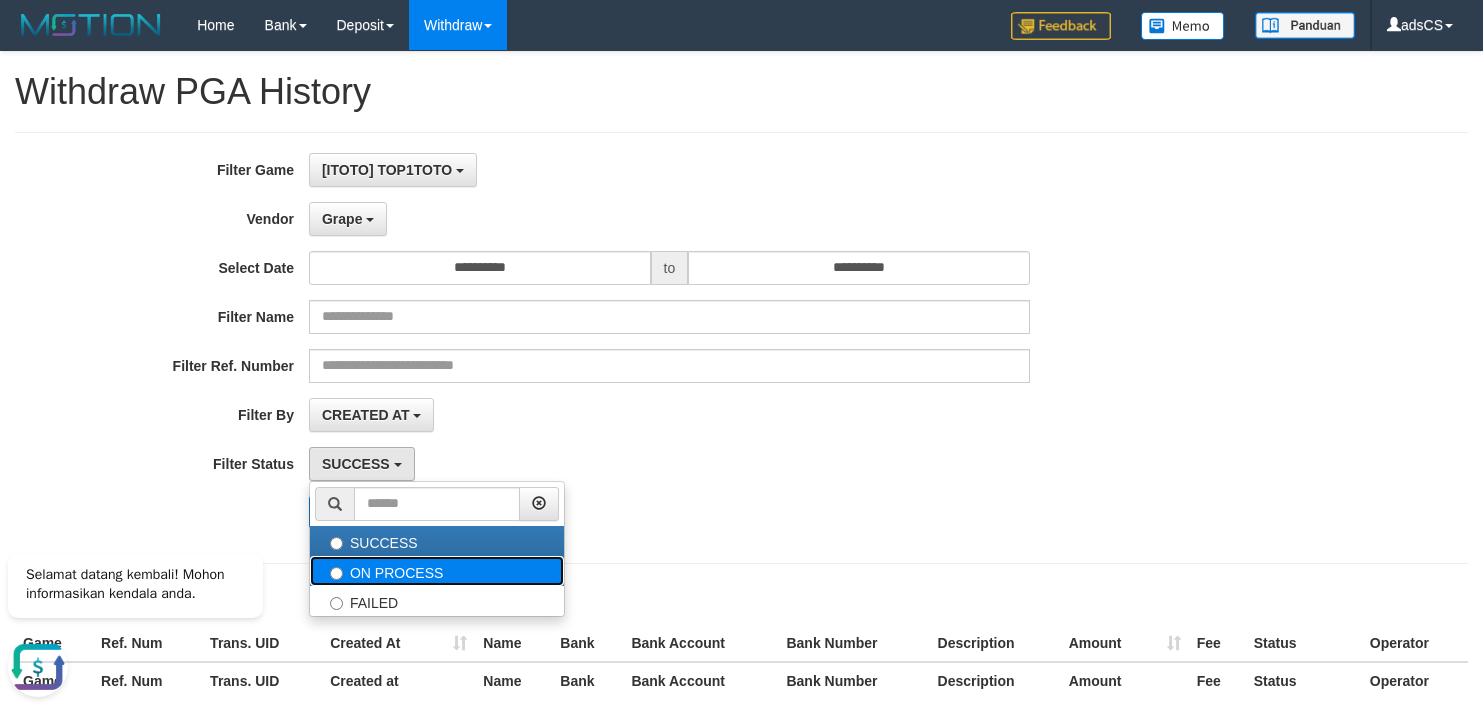 click on "ON PROCESS" at bounding box center [437, 571] 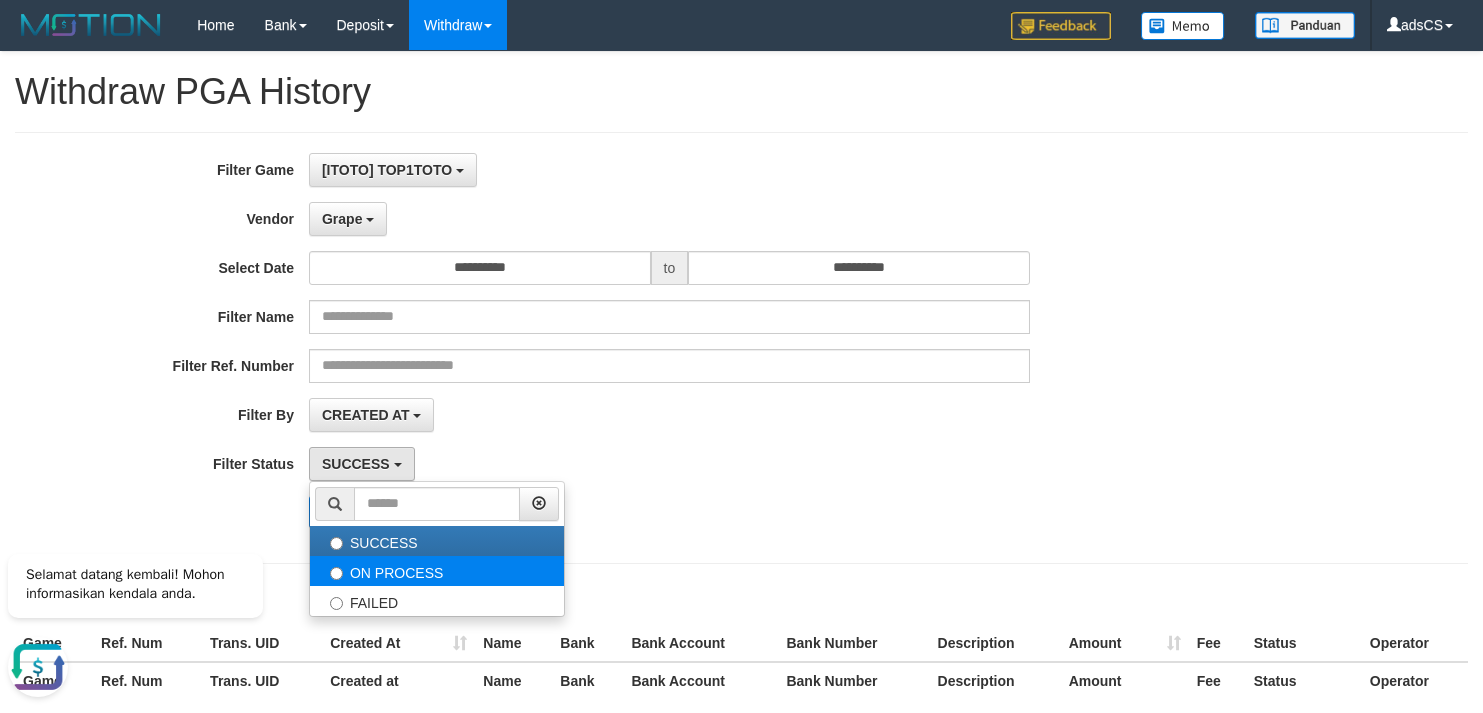 select on "*" 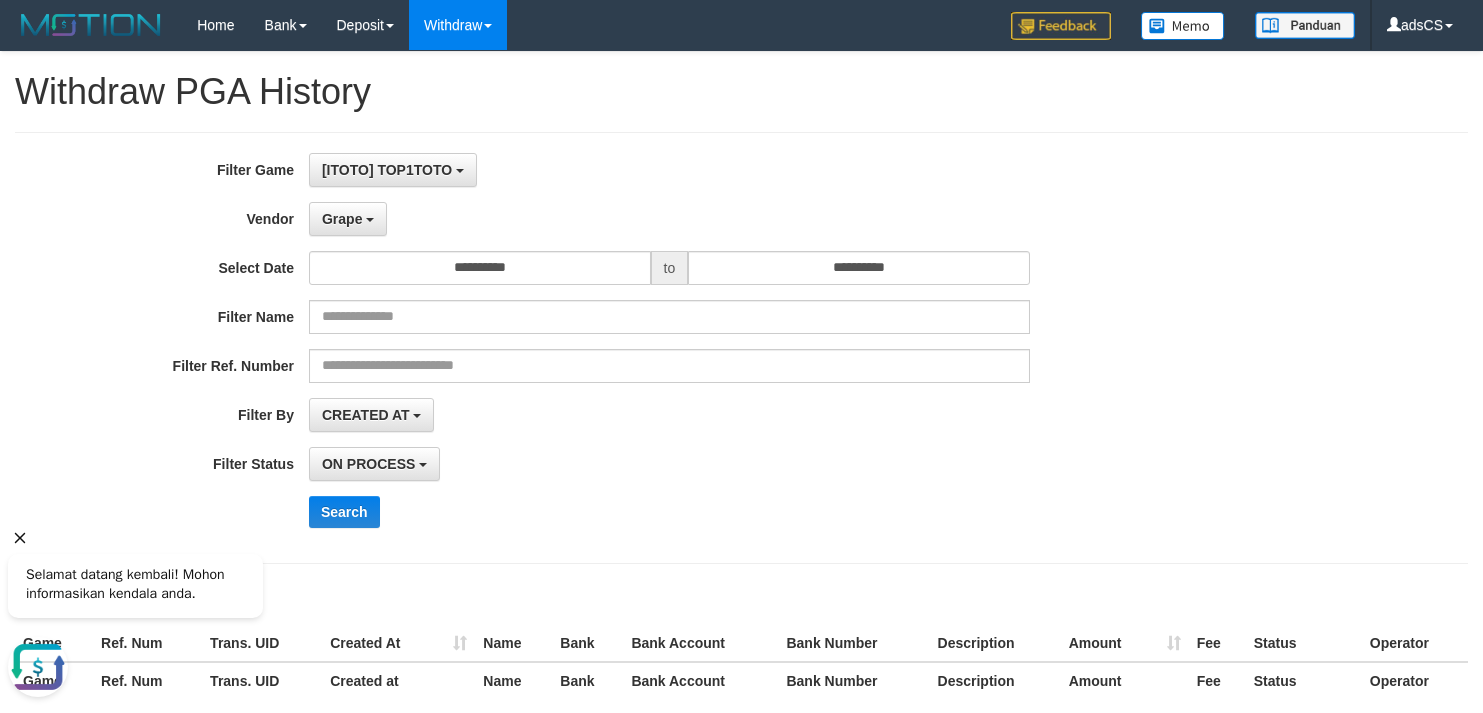 click 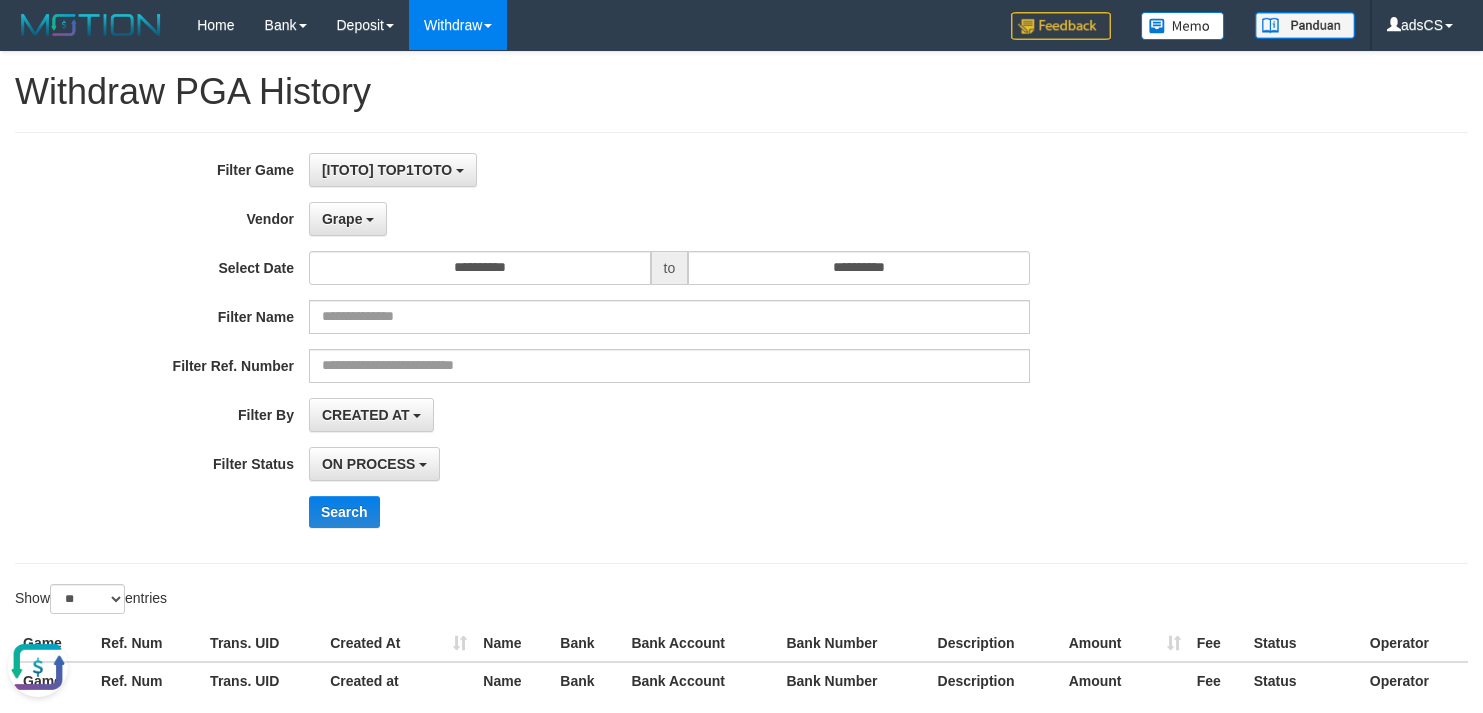 click at bounding box center (139, 615) 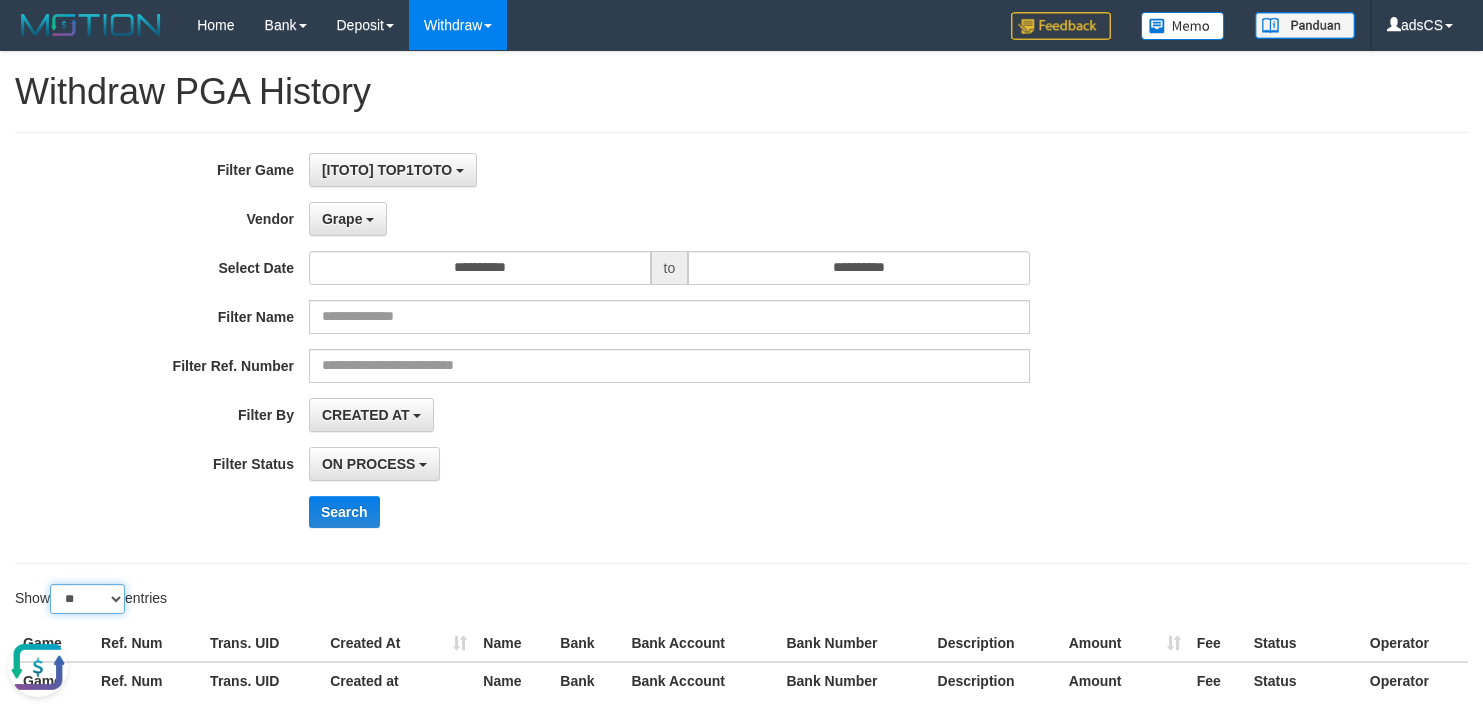 drag, startPoint x: 102, startPoint y: 595, endPoint x: 104, endPoint y: 612, distance: 17.117243 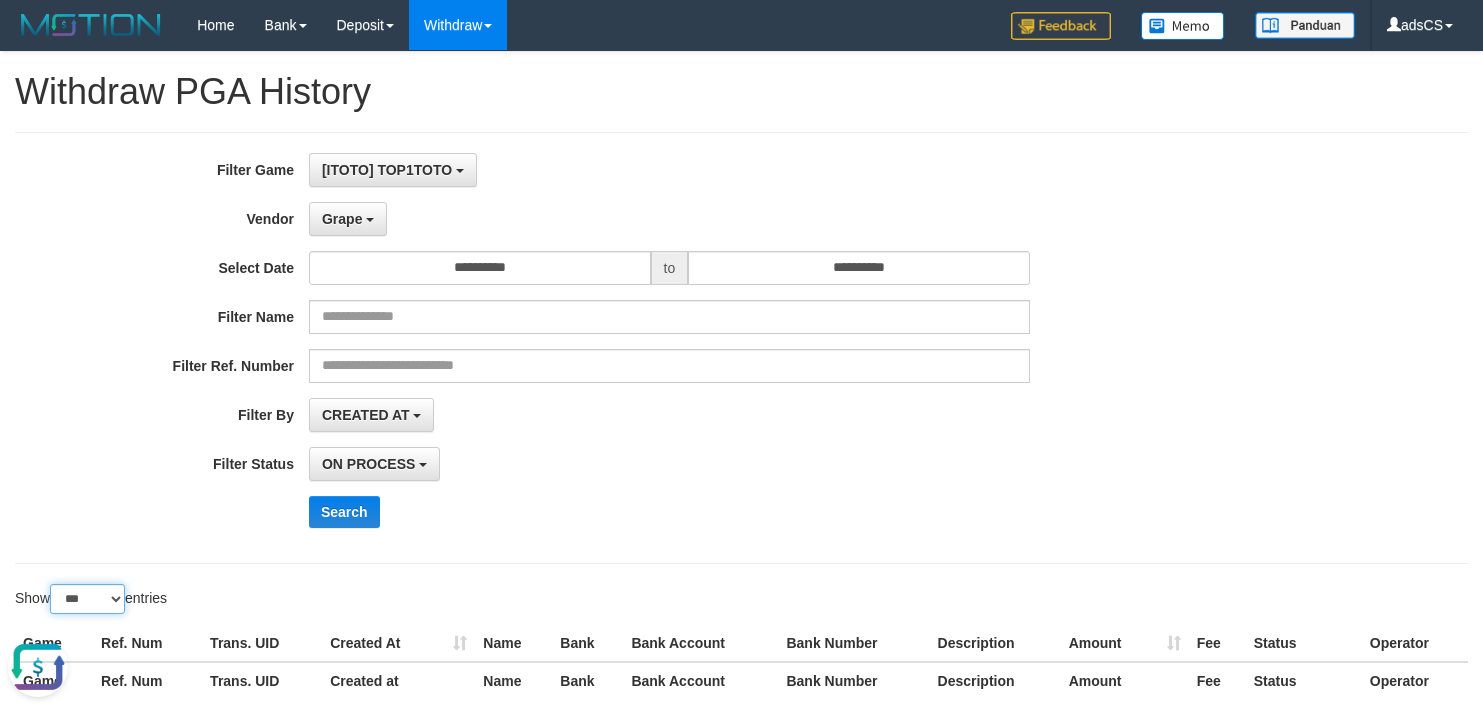 click on "** ** ** ***" at bounding box center [87, 599] 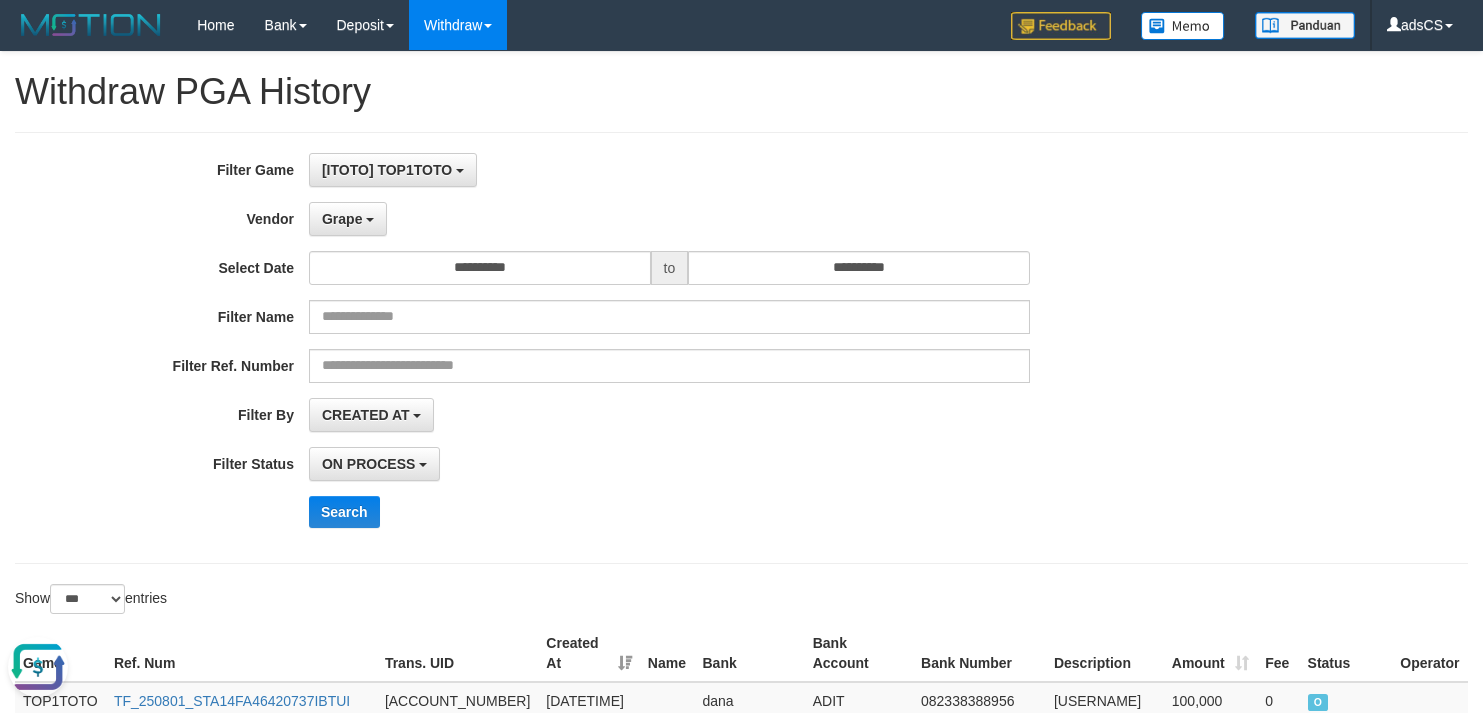 drag, startPoint x: 1384, startPoint y: 237, endPoint x: 1332, endPoint y: 227, distance: 52.95281 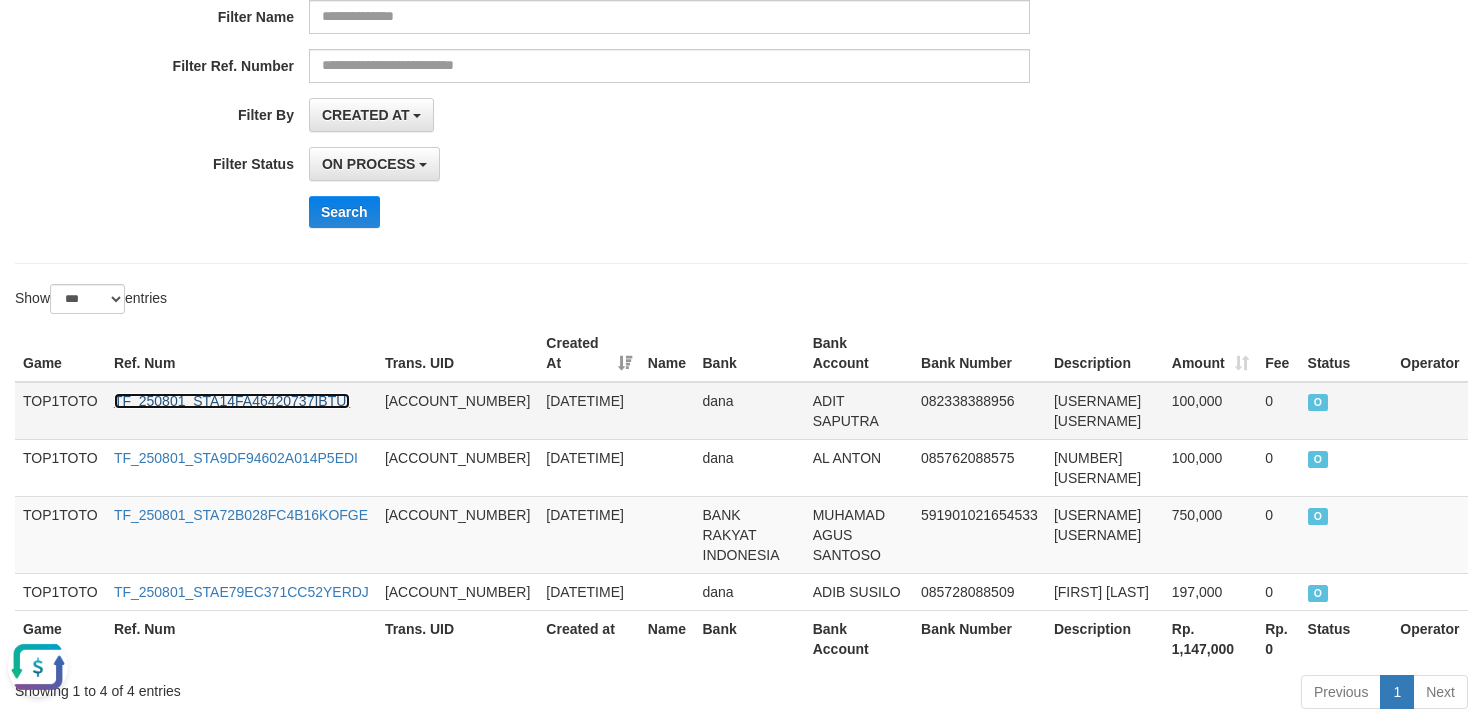 click on "TF_250801_STA14FA46420737IBTUI" at bounding box center (232, 401) 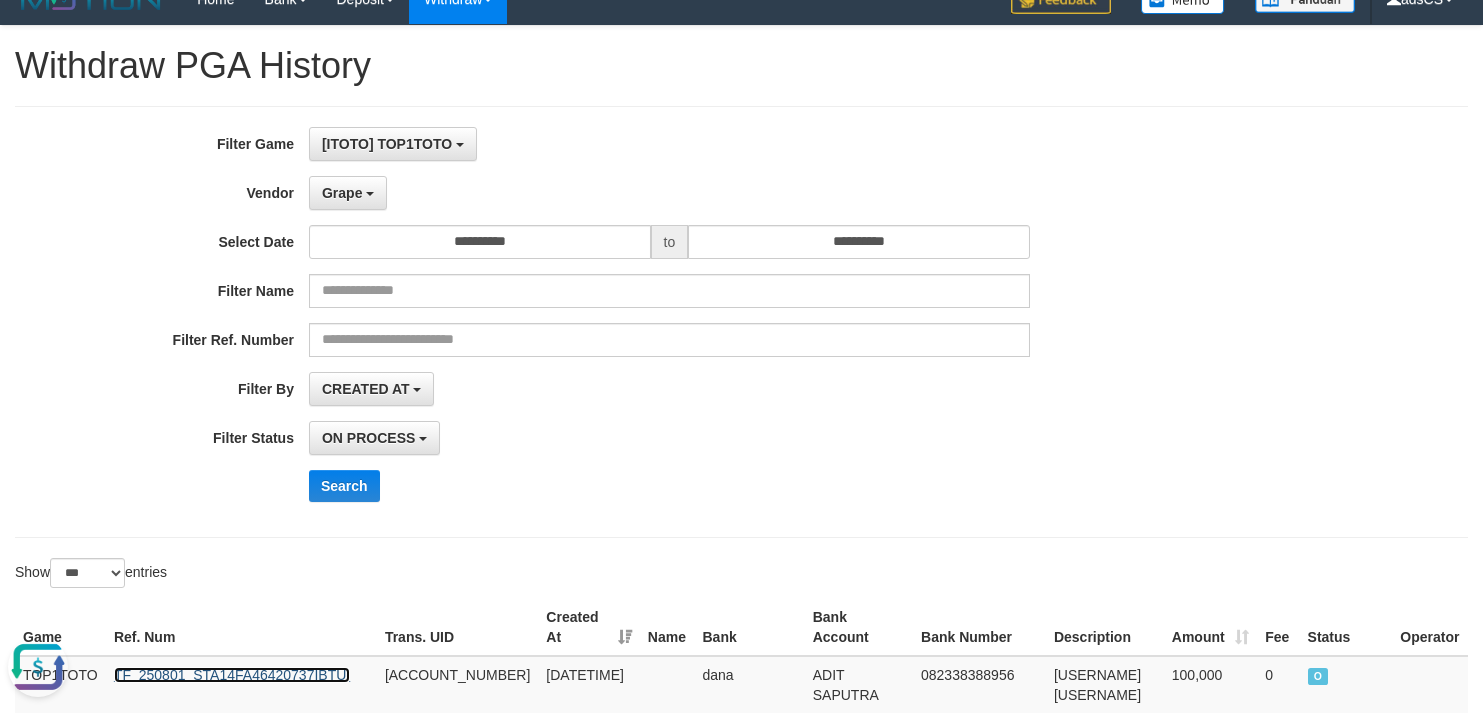 scroll, scrollTop: 0, scrollLeft: 0, axis: both 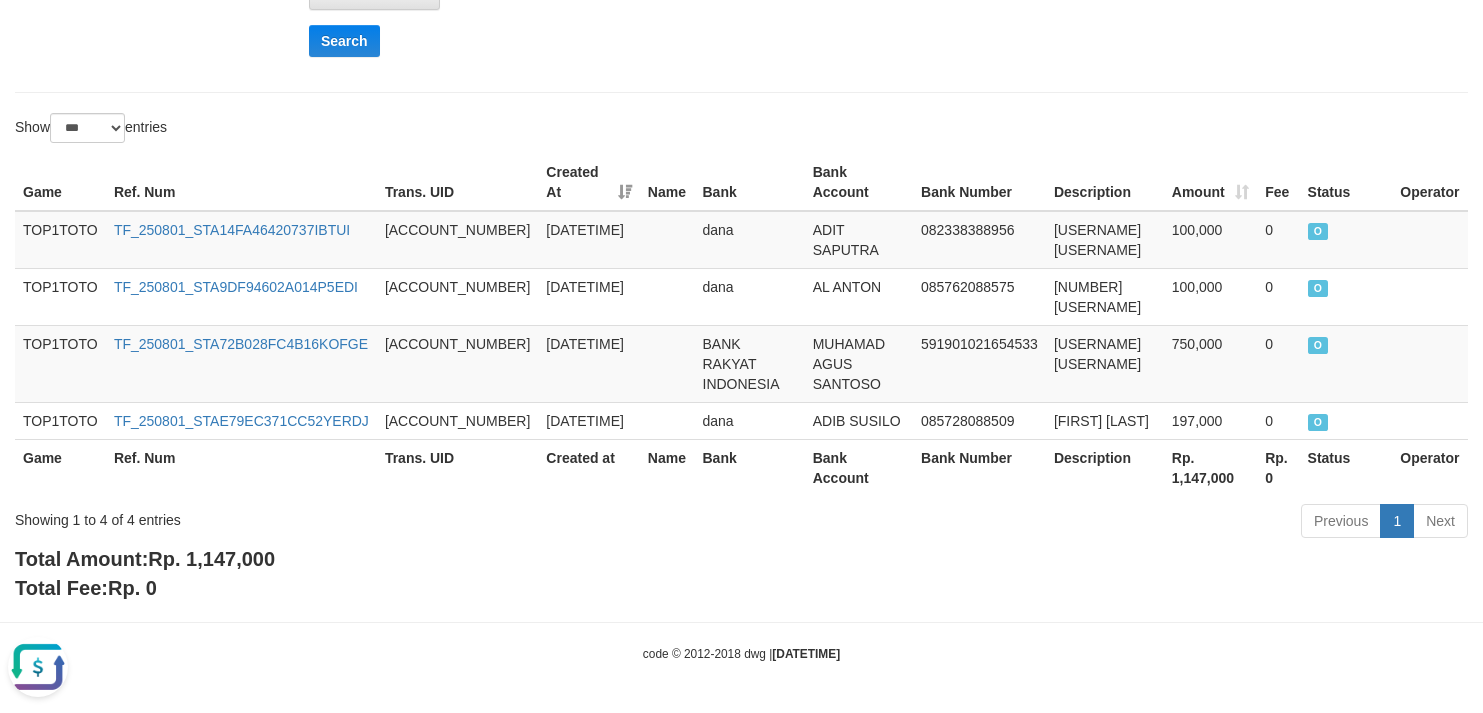 drag, startPoint x: 1252, startPoint y: 62, endPoint x: 930, endPoint y: 8, distance: 326.49655 